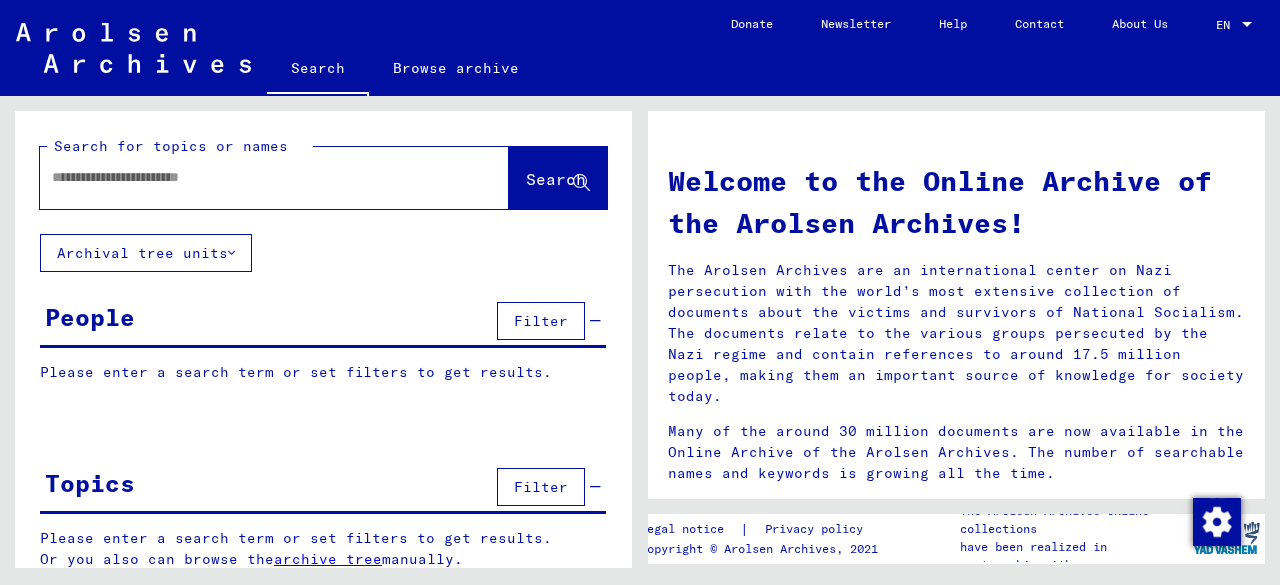 scroll, scrollTop: 0, scrollLeft: 0, axis: both 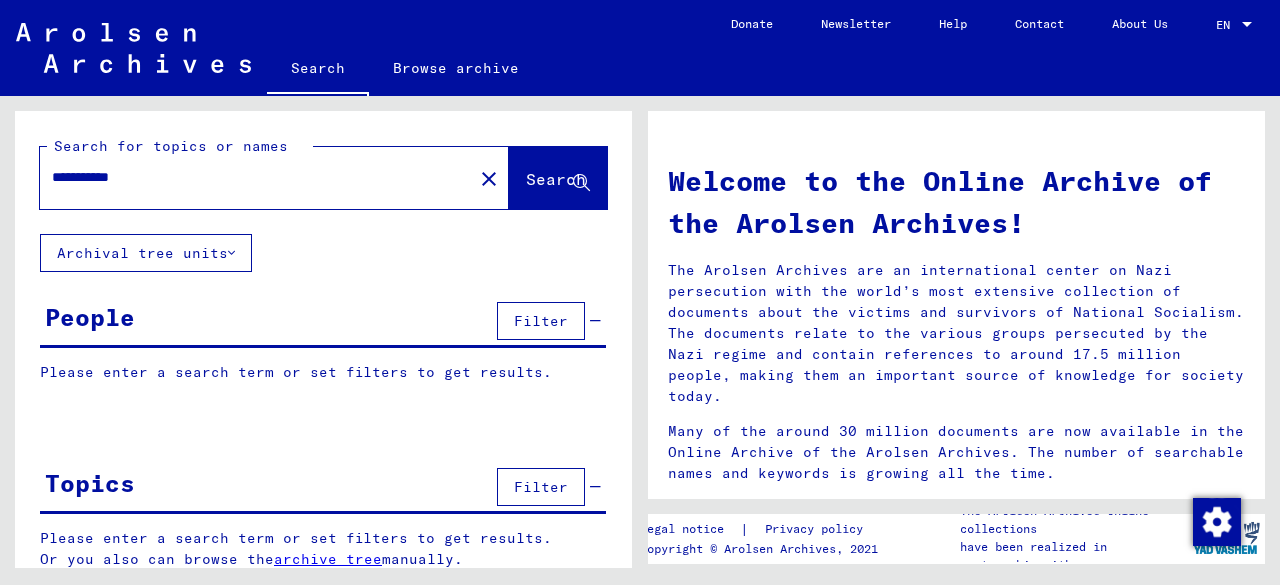 click on "**********" at bounding box center (250, 177) 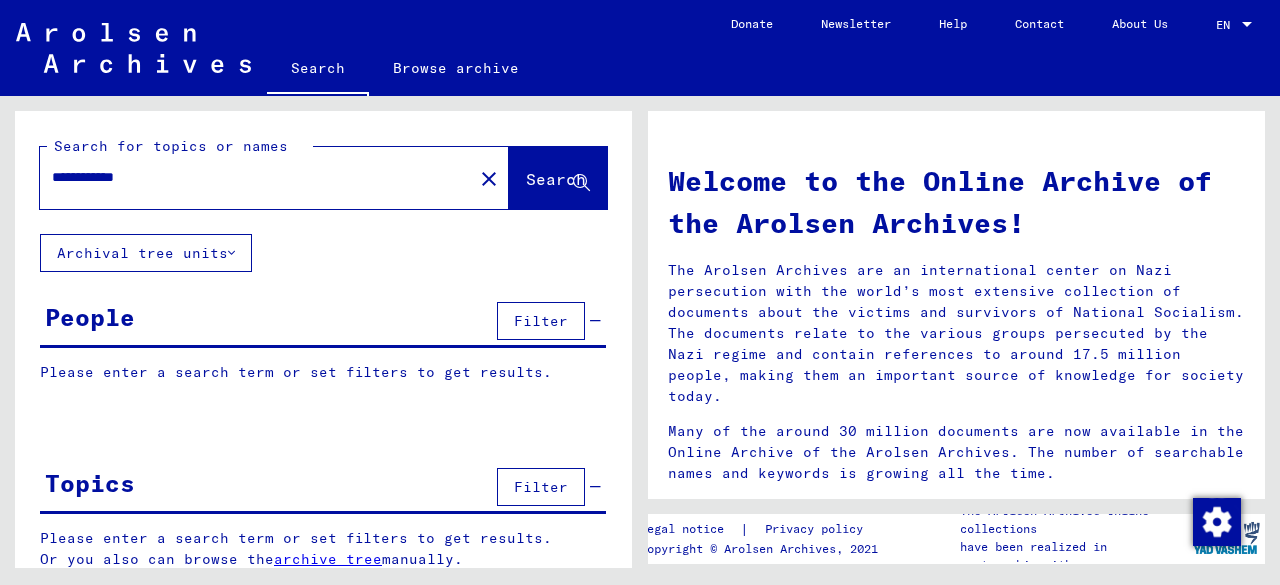 click on "Search" 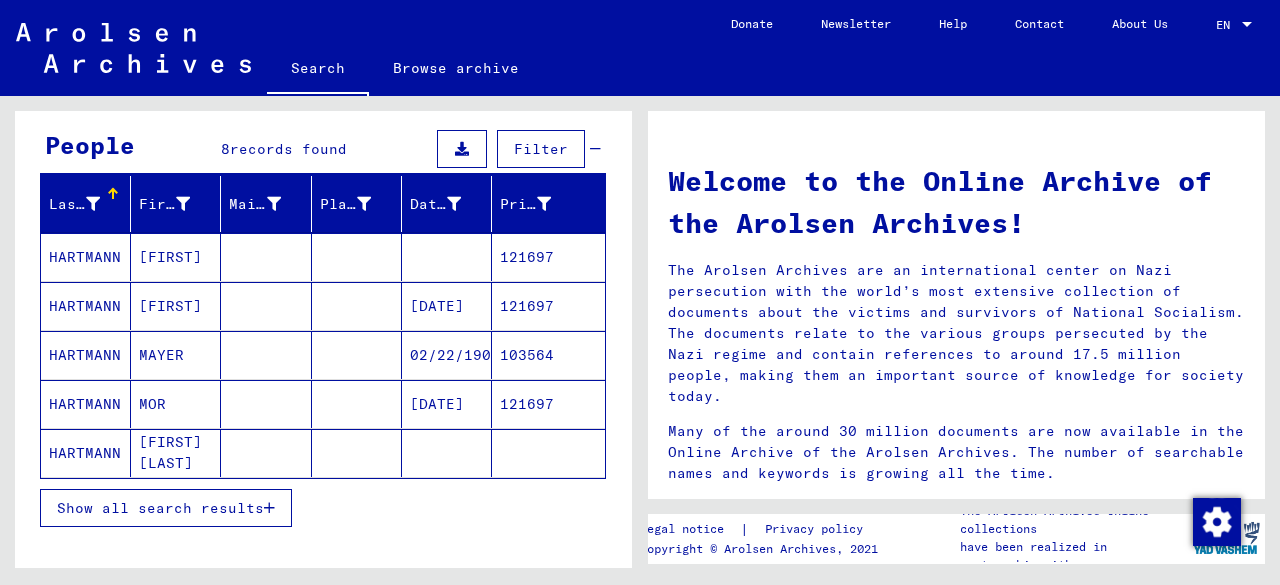 scroll, scrollTop: 200, scrollLeft: 0, axis: vertical 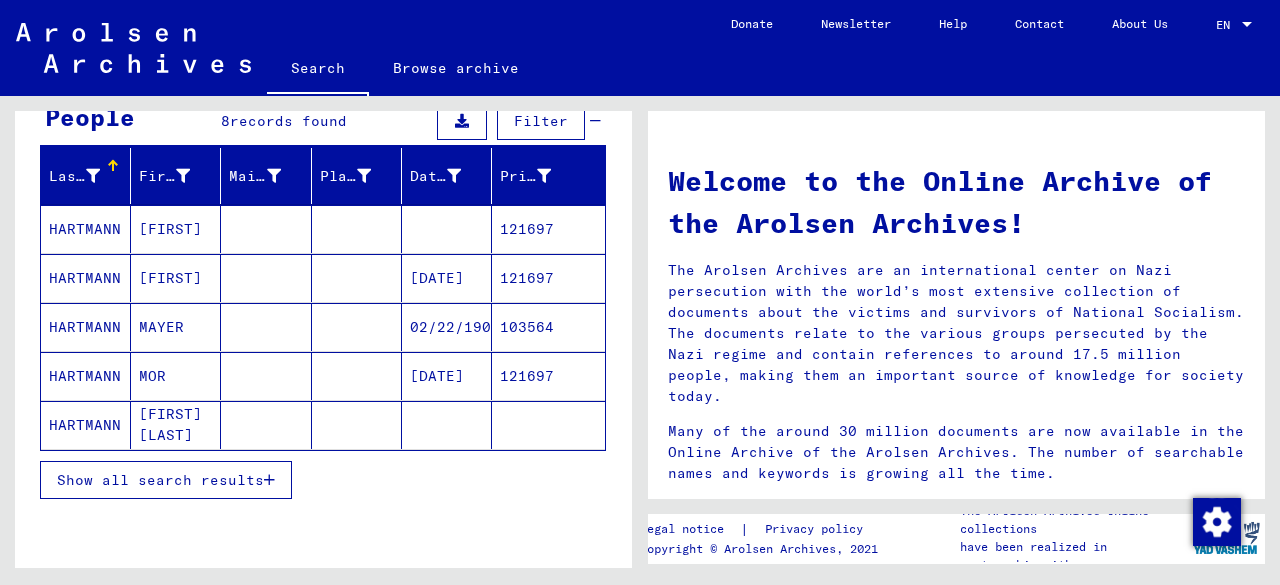 click on "Show all search results" at bounding box center (160, 480) 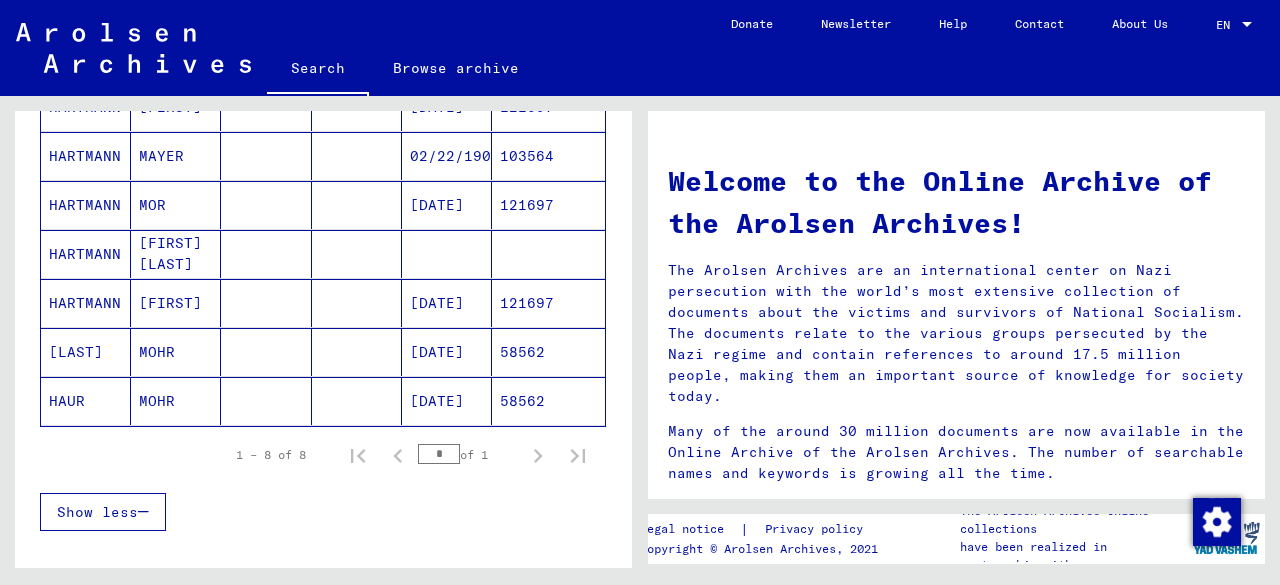 scroll, scrollTop: 373, scrollLeft: 0, axis: vertical 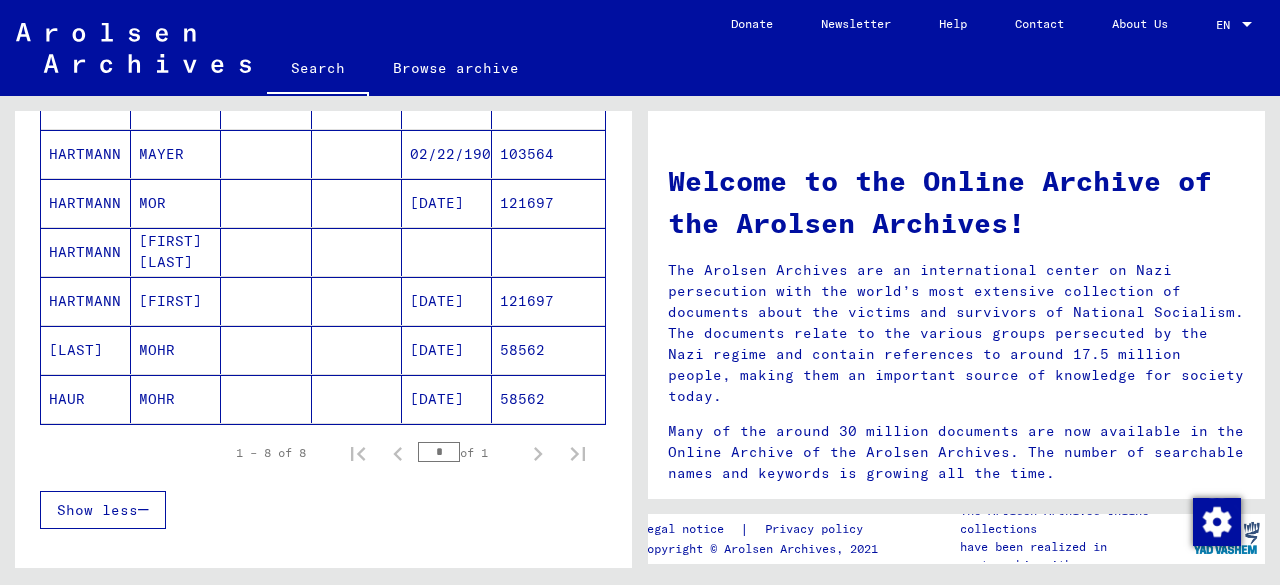 click on "[DATE]" at bounding box center [447, 252] 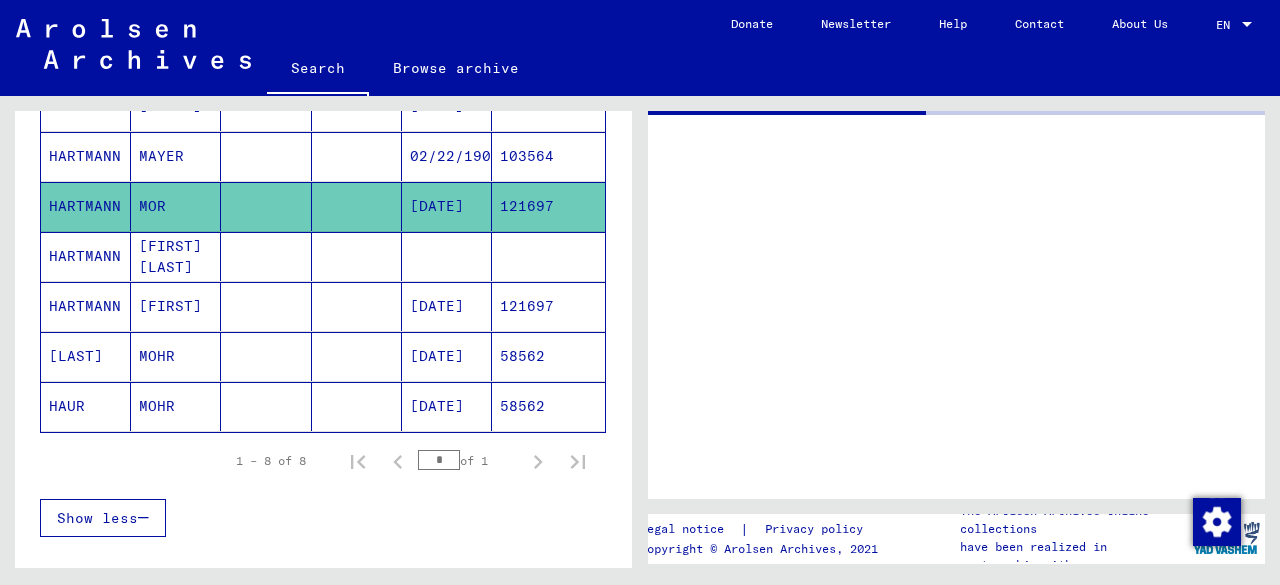 scroll, scrollTop: 375, scrollLeft: 0, axis: vertical 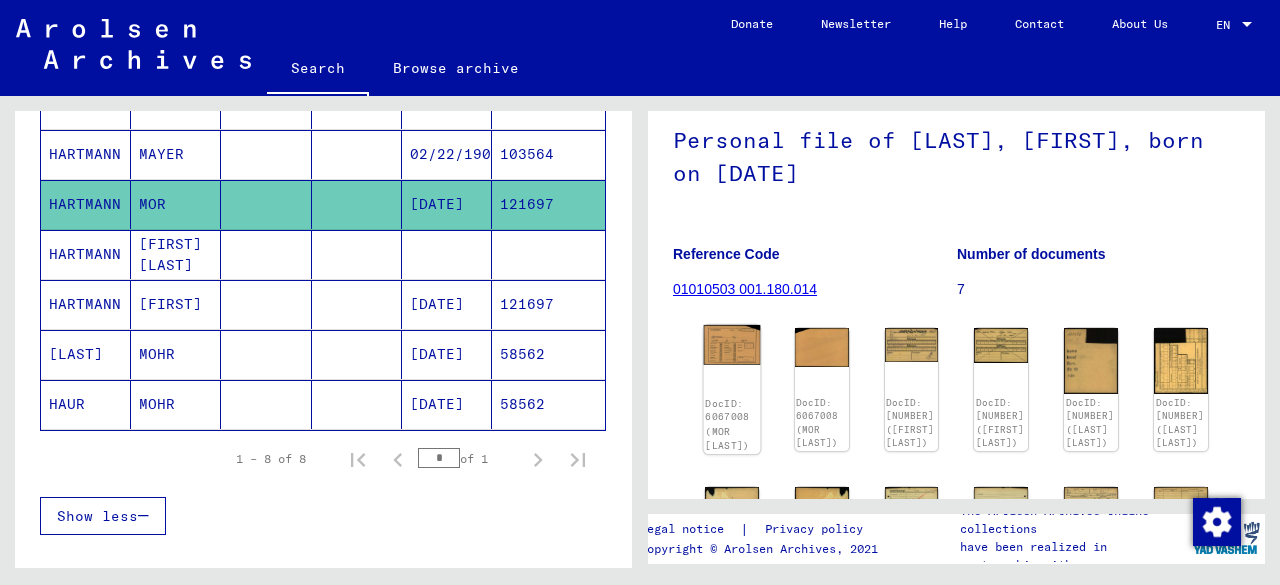 click 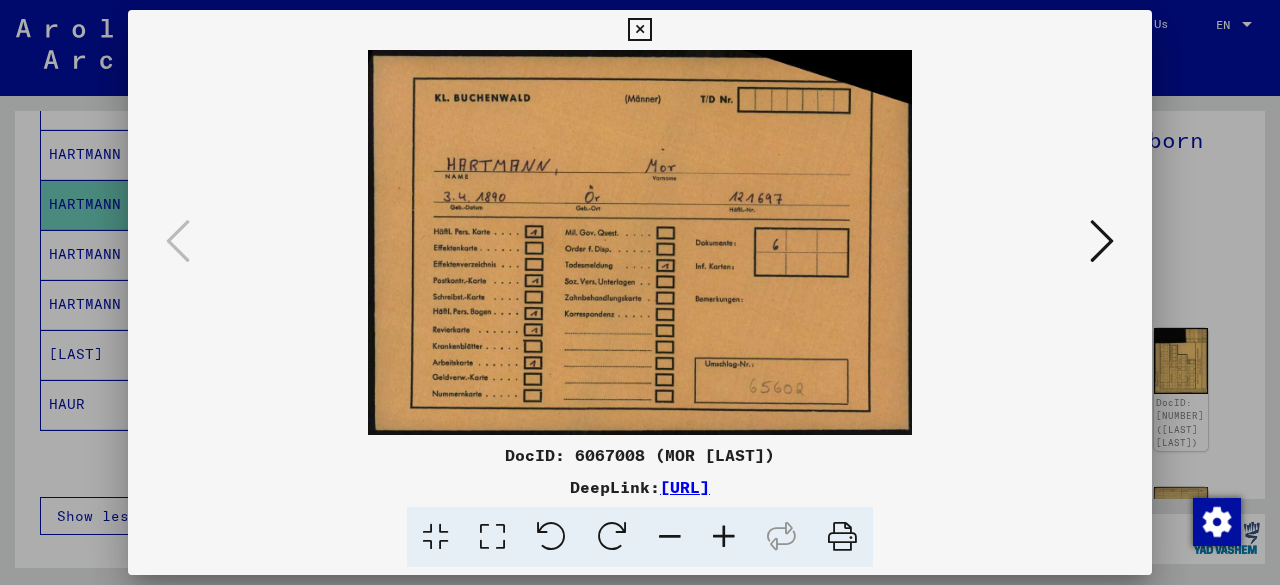 click at bounding box center (1102, 241) 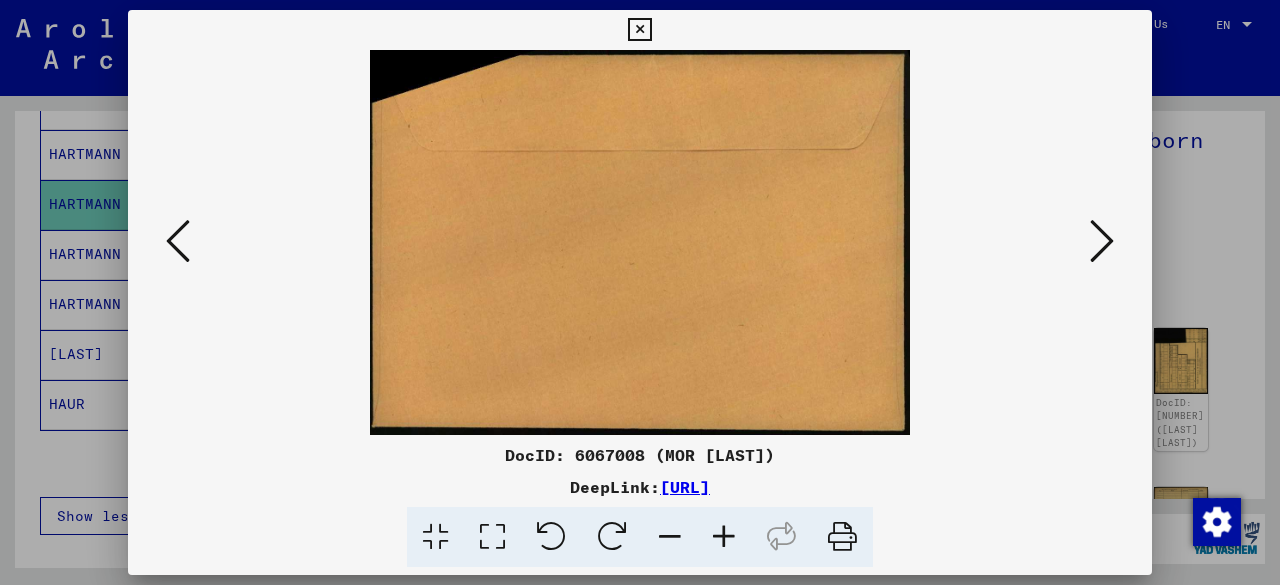 click at bounding box center [1102, 241] 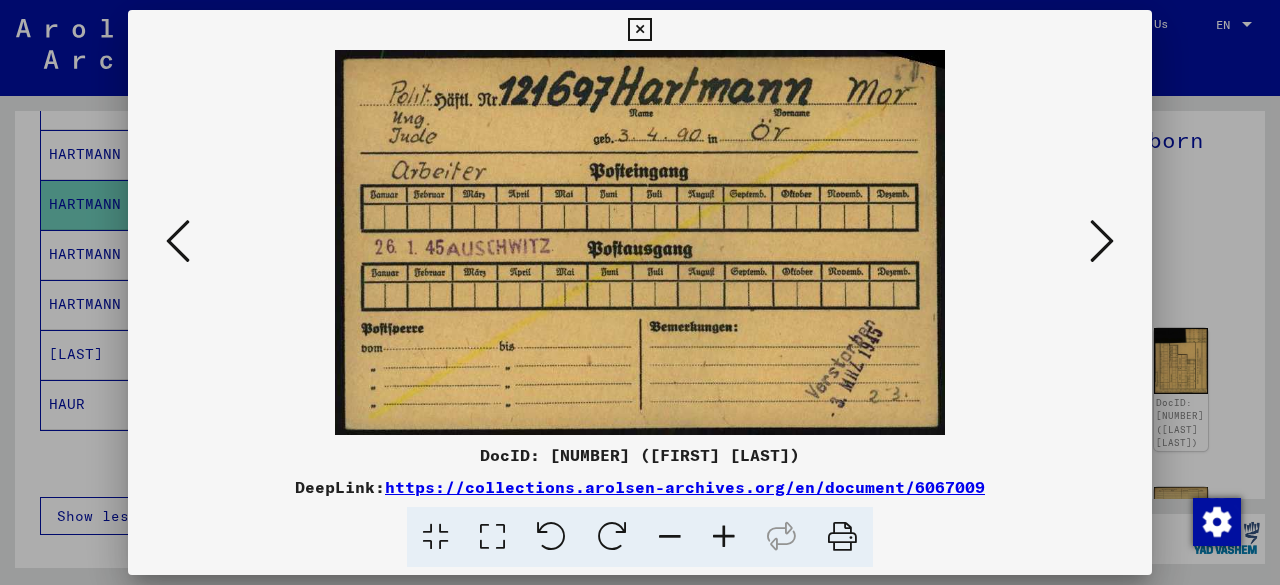 click at bounding box center (1102, 241) 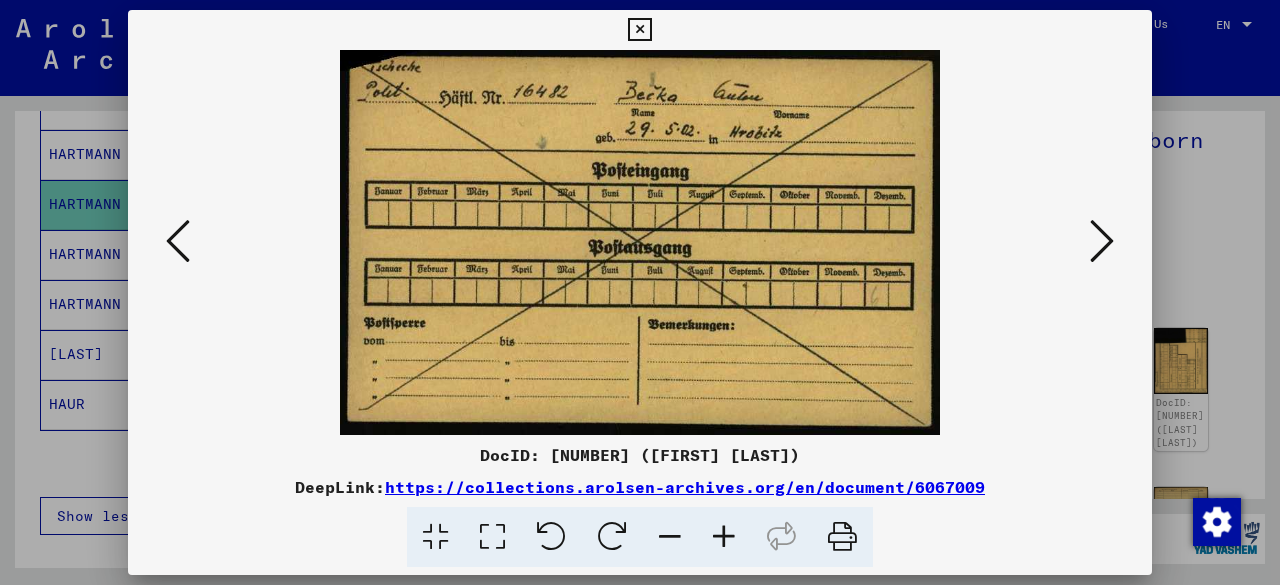 click at bounding box center [1102, 241] 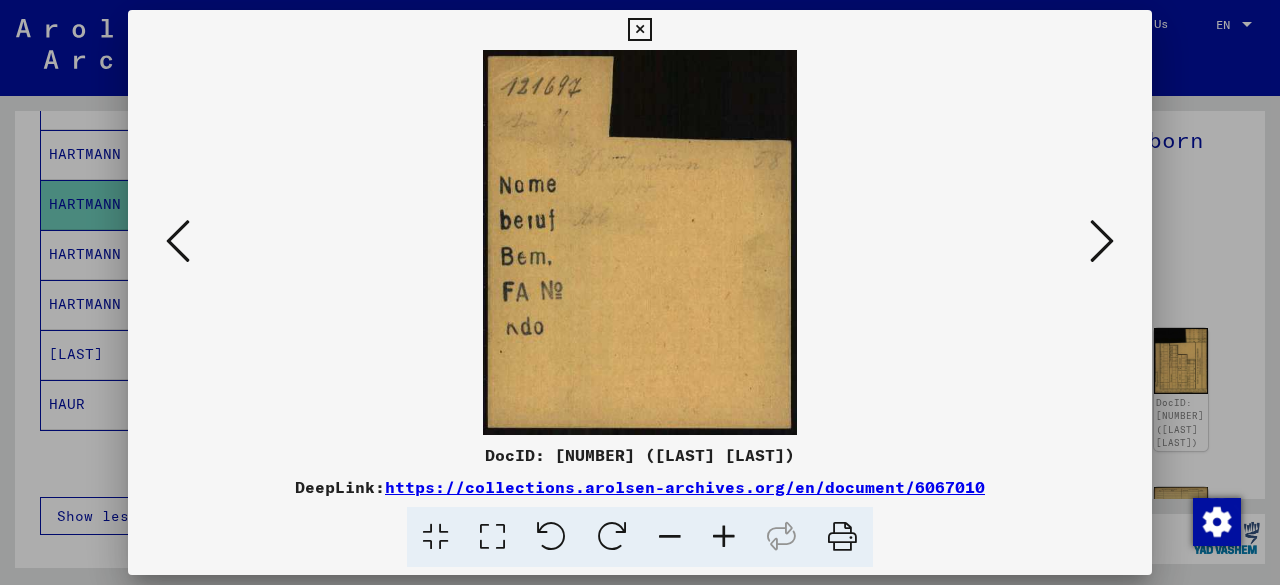 click at bounding box center (1102, 241) 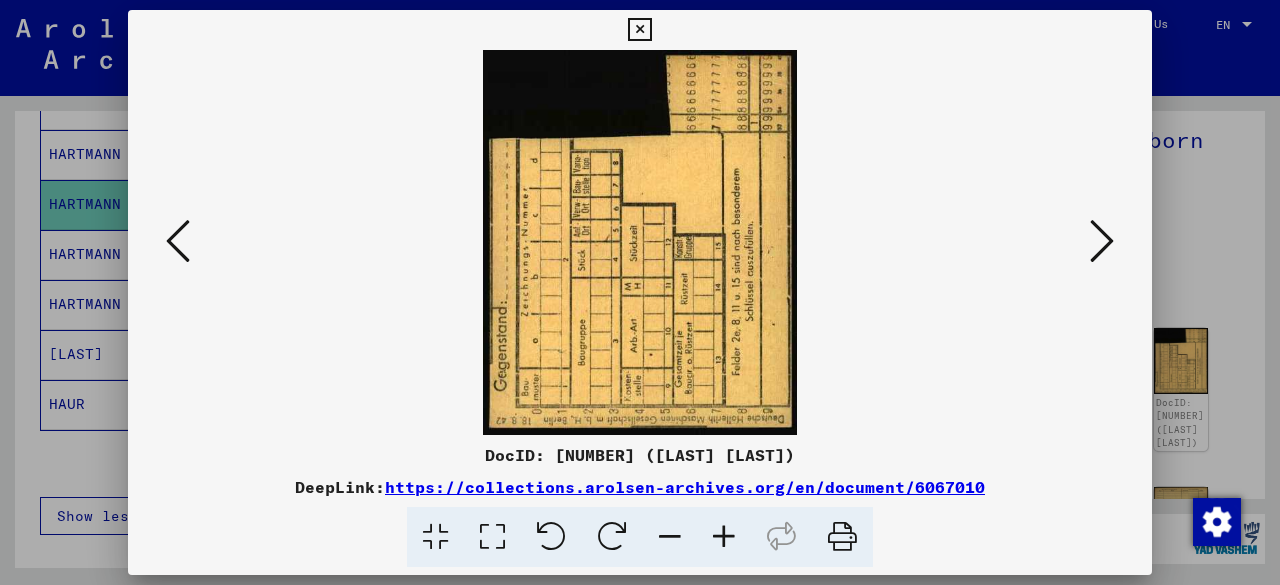 click at bounding box center [1102, 241] 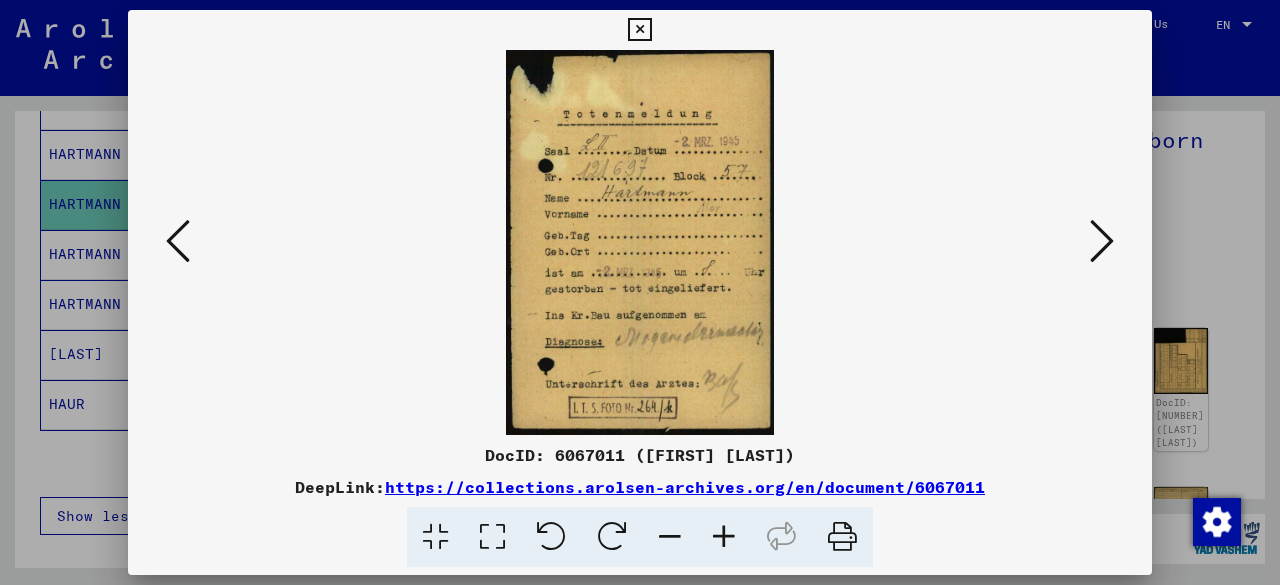 click at bounding box center [1102, 241] 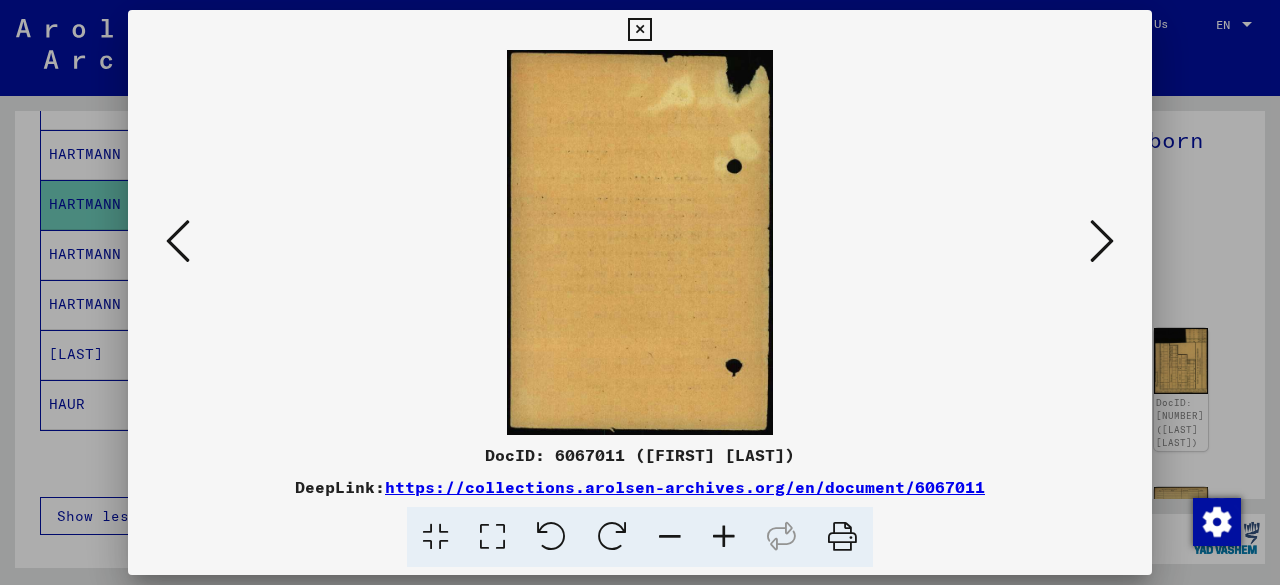 click at bounding box center (1102, 241) 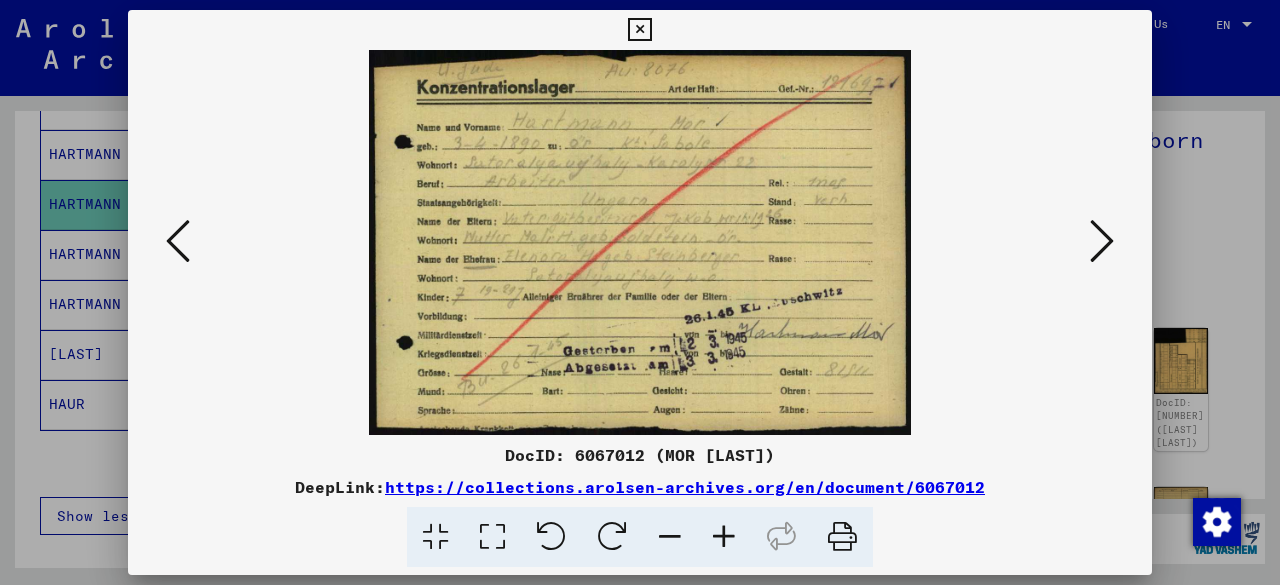 click at bounding box center (639, 30) 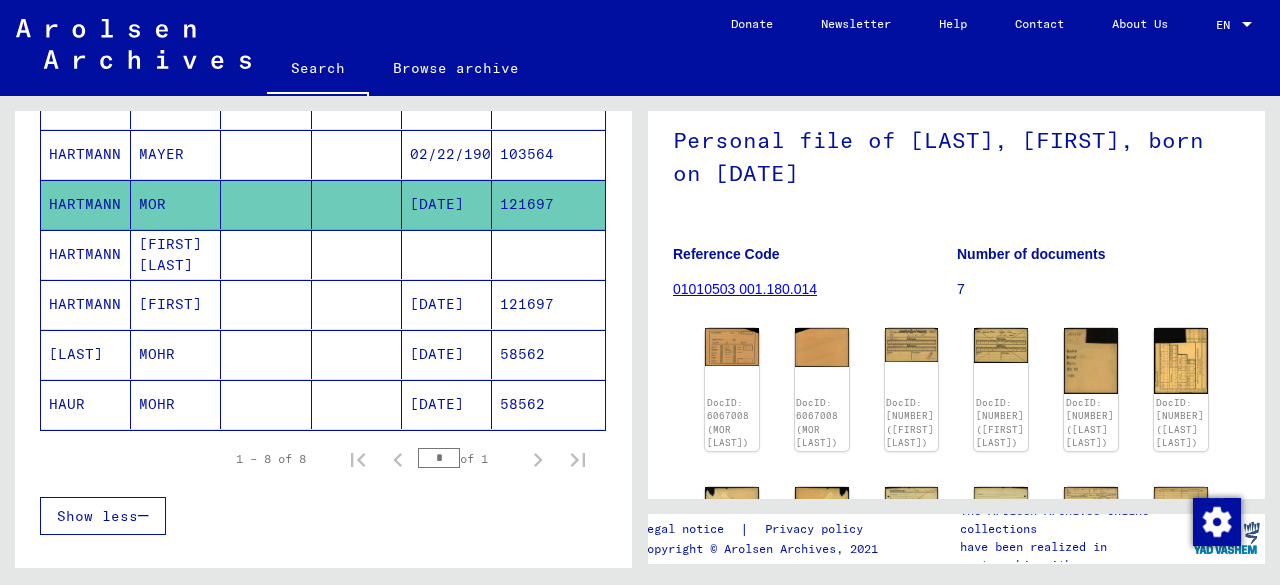 click on "[DATE]" at bounding box center [447, 354] 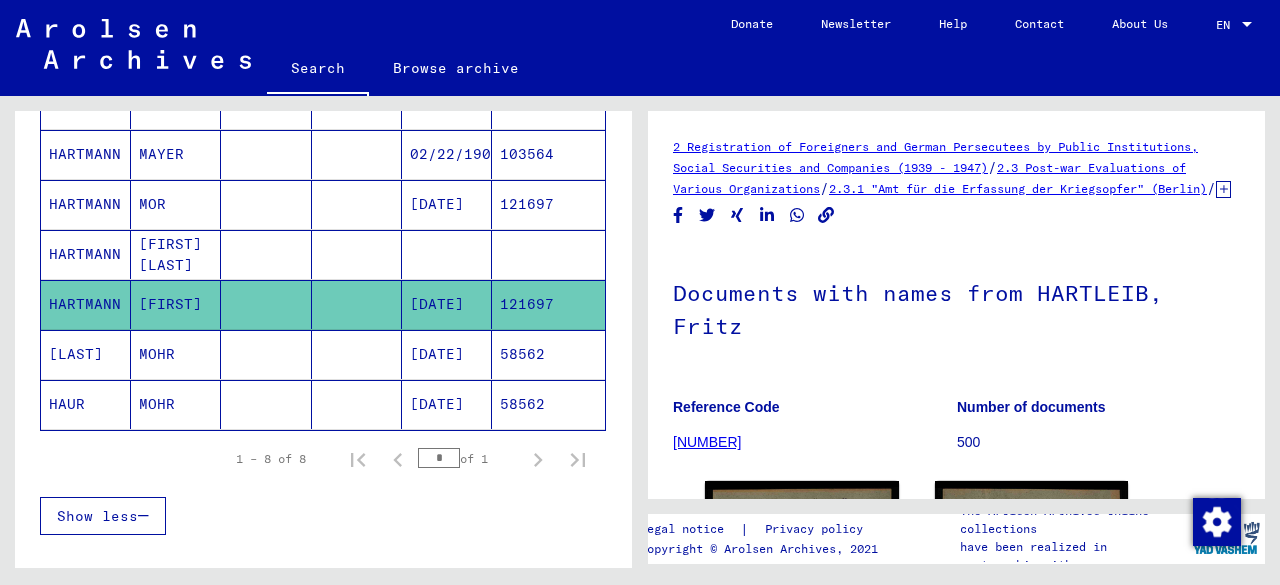 scroll, scrollTop: 0, scrollLeft: 0, axis: both 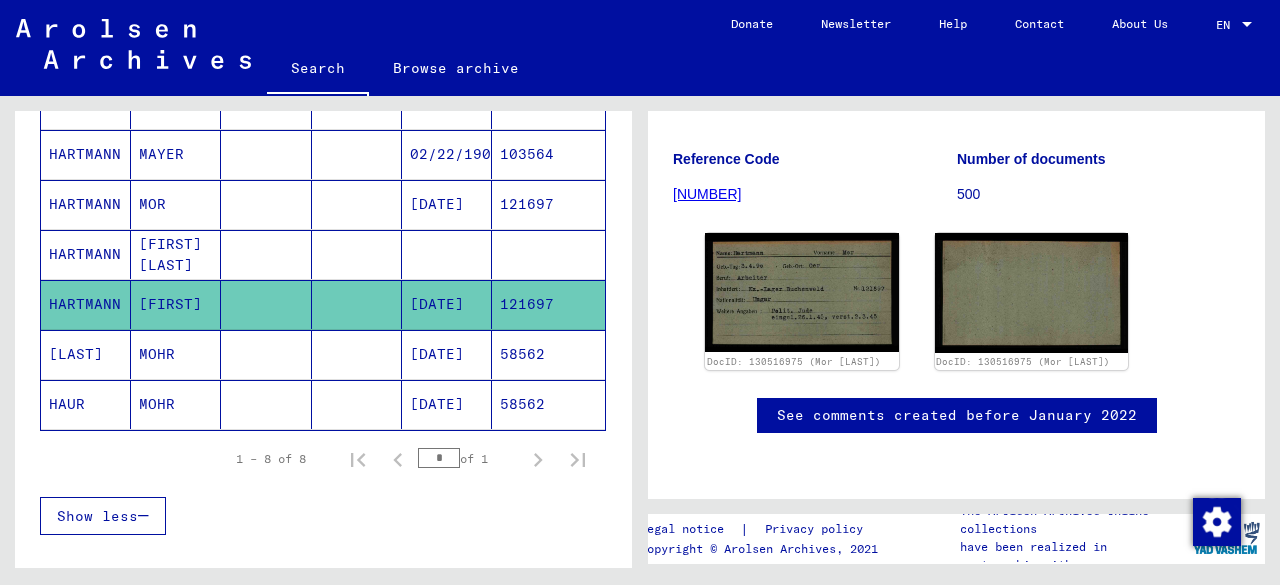 click on "58562" at bounding box center [548, 404] 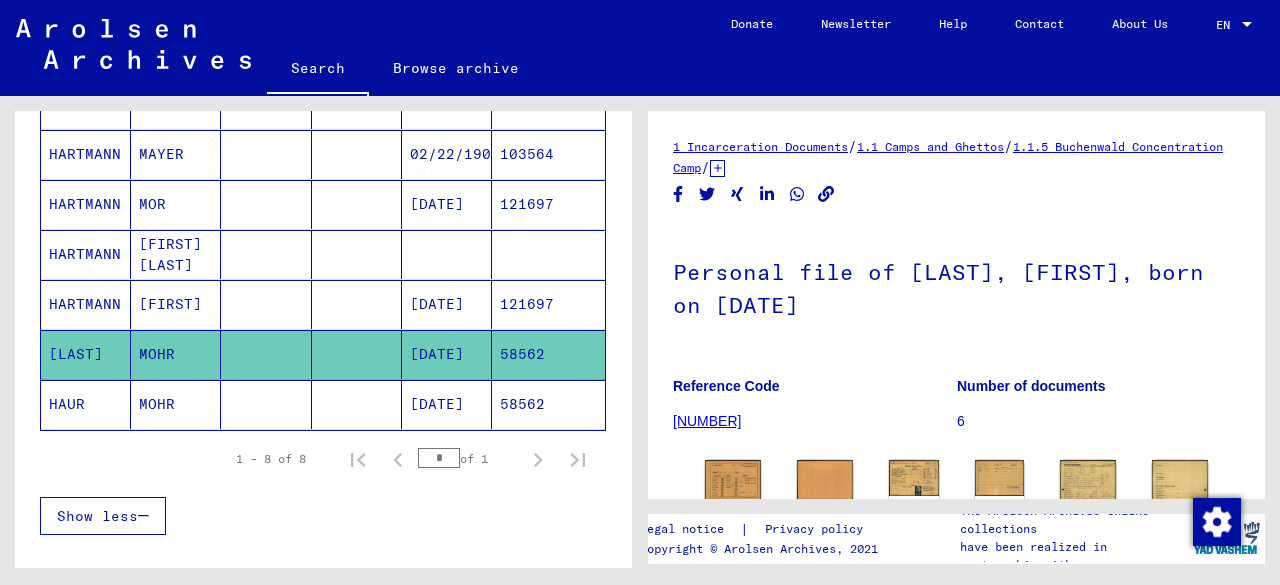 scroll, scrollTop: 0, scrollLeft: 0, axis: both 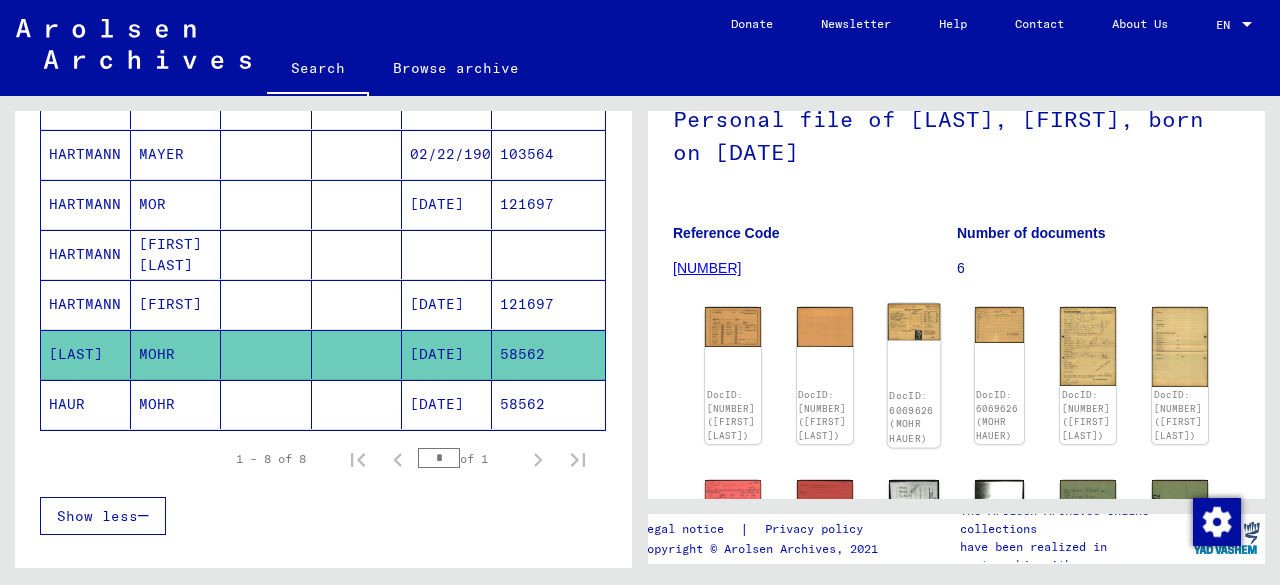 click 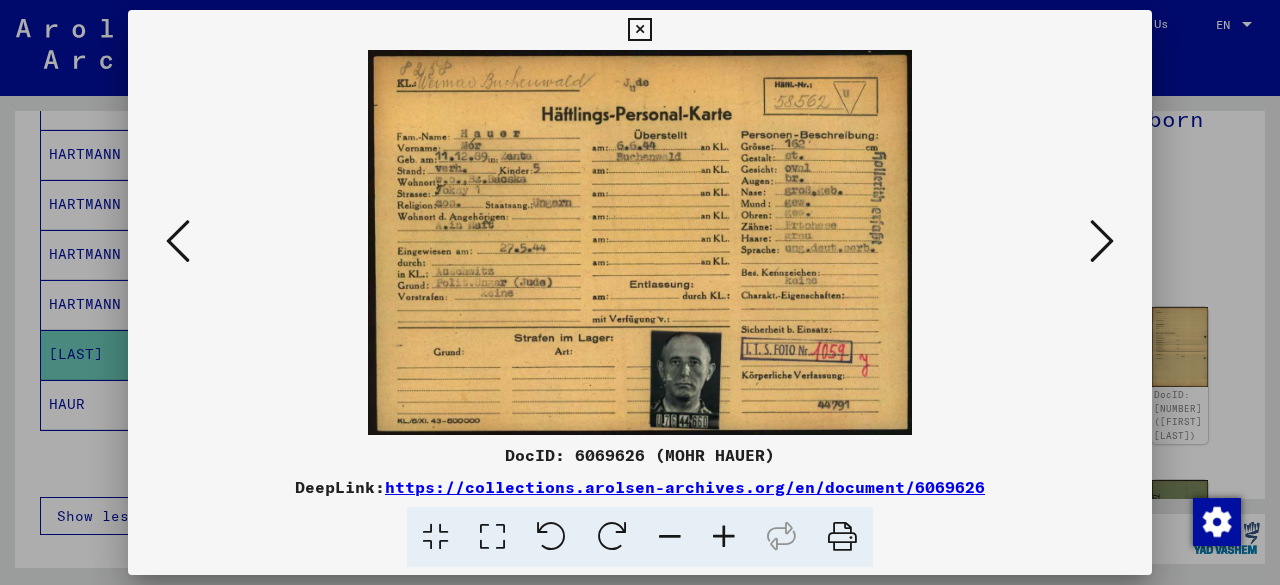 click at bounding box center [1102, 241] 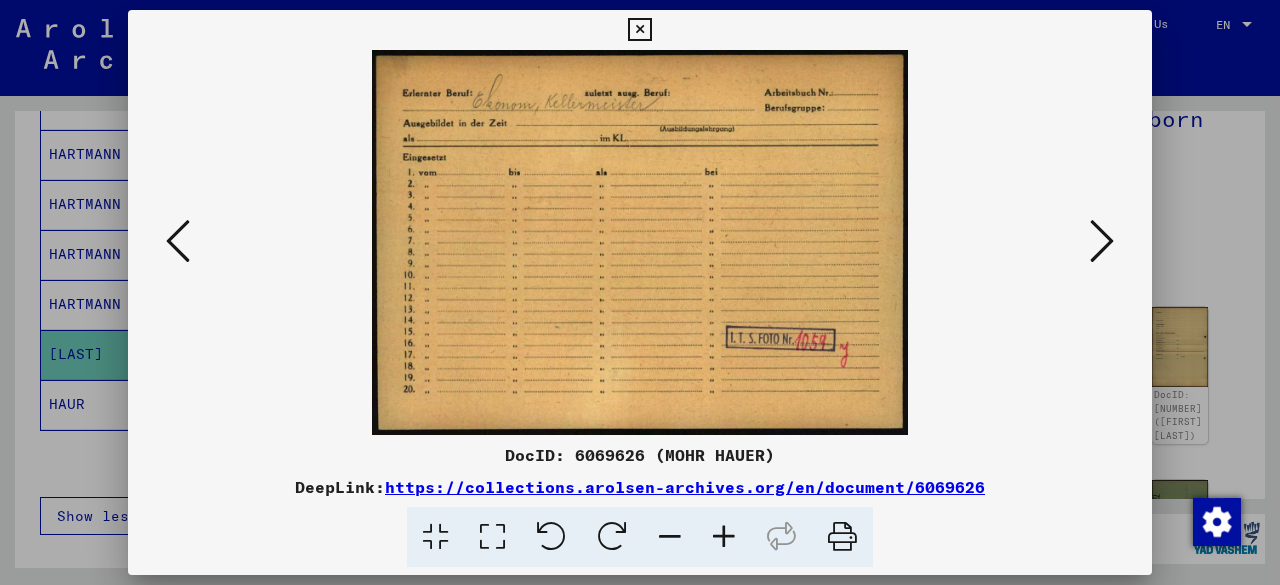 click at bounding box center [1102, 241] 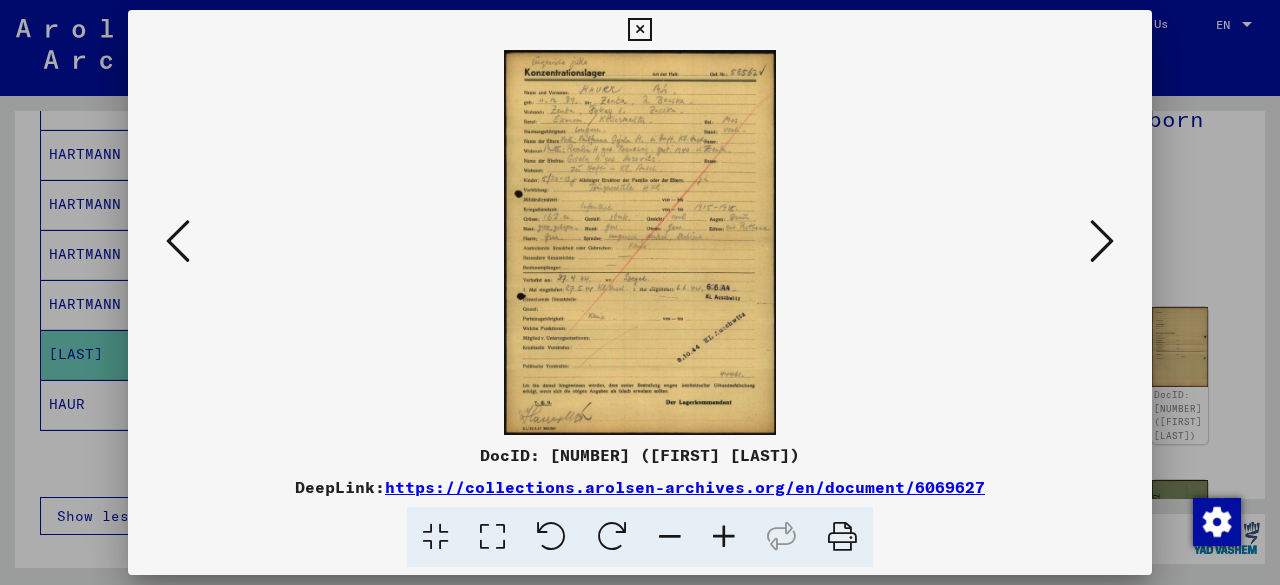 click at bounding box center [639, 30] 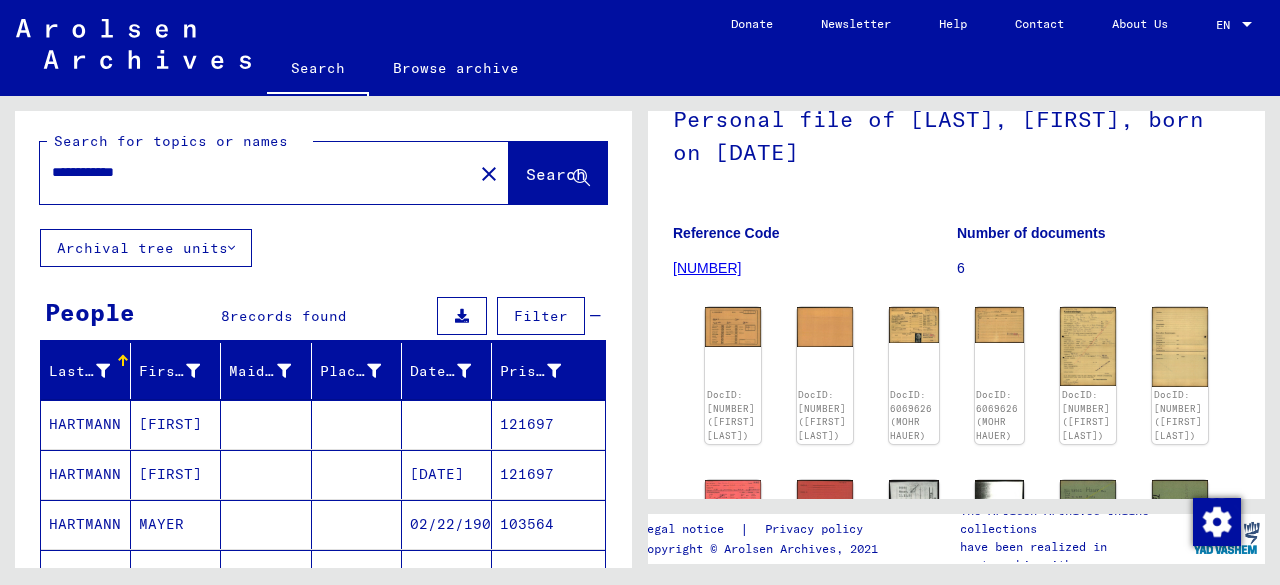 scroll, scrollTop: 0, scrollLeft: 0, axis: both 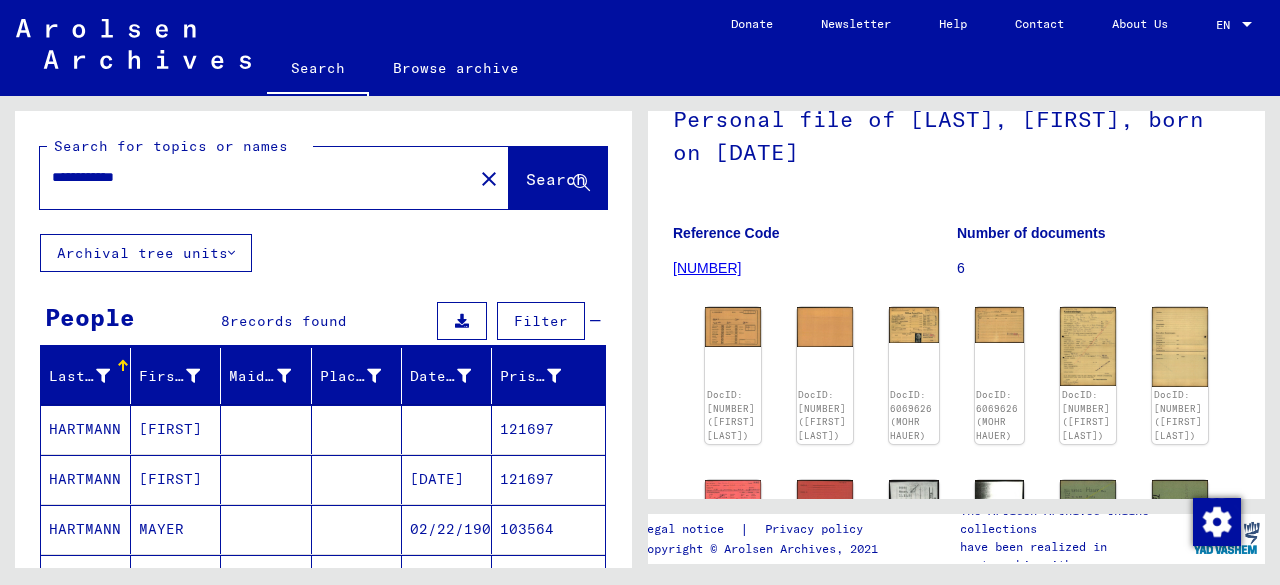 drag, startPoint x: 79, startPoint y: 180, endPoint x: 48, endPoint y: 180, distance: 31 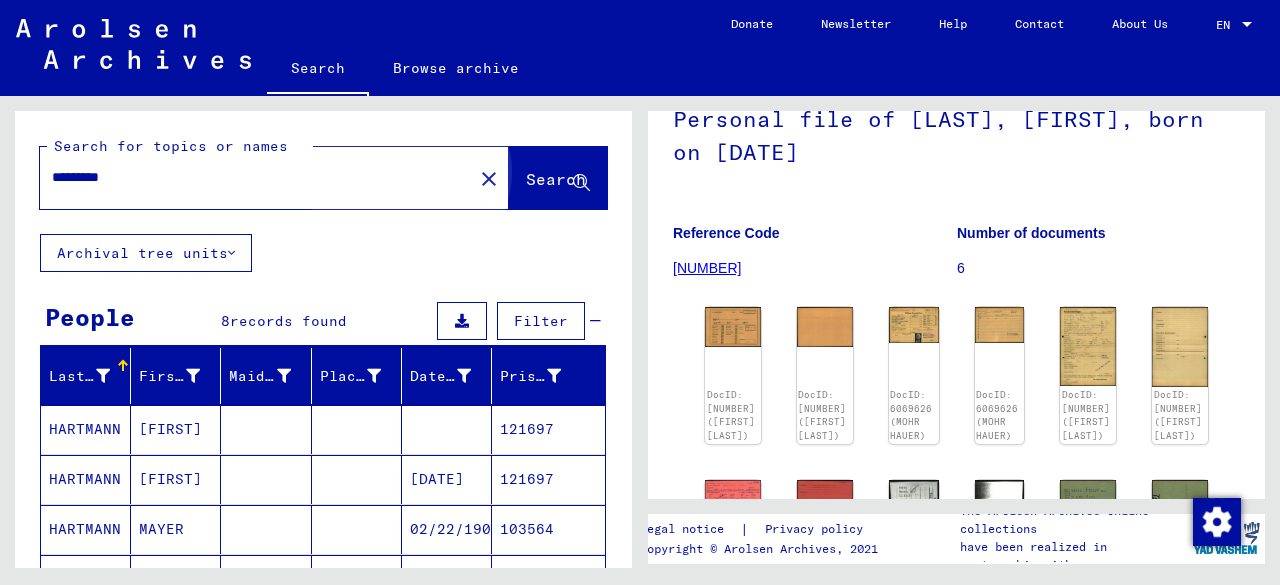 click on "Search" 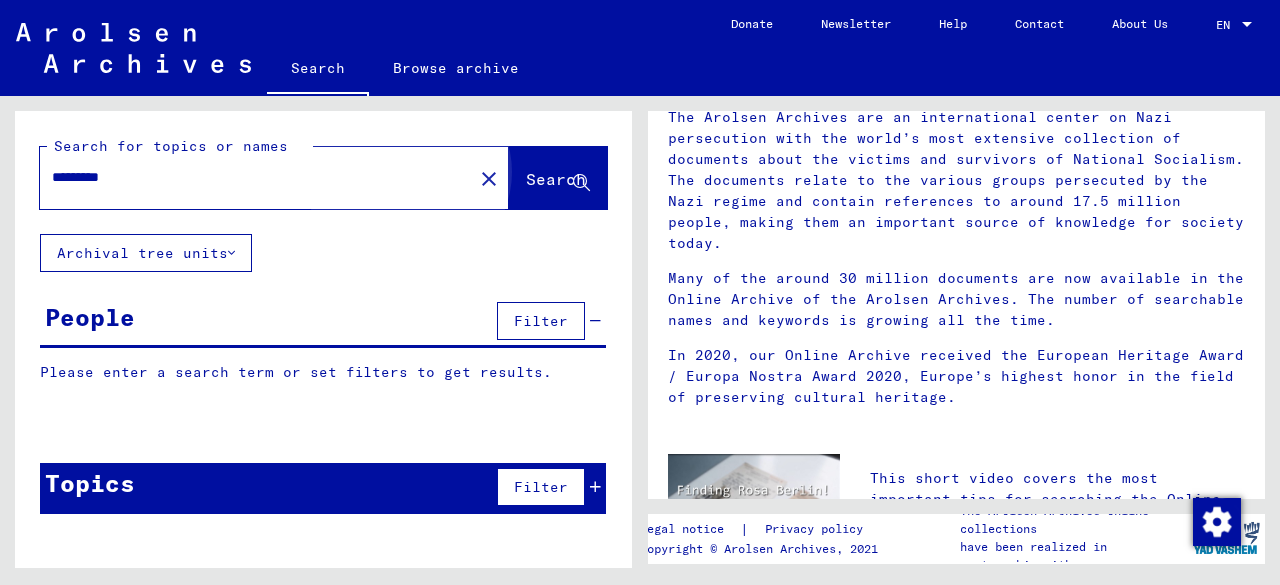 scroll, scrollTop: 0, scrollLeft: 0, axis: both 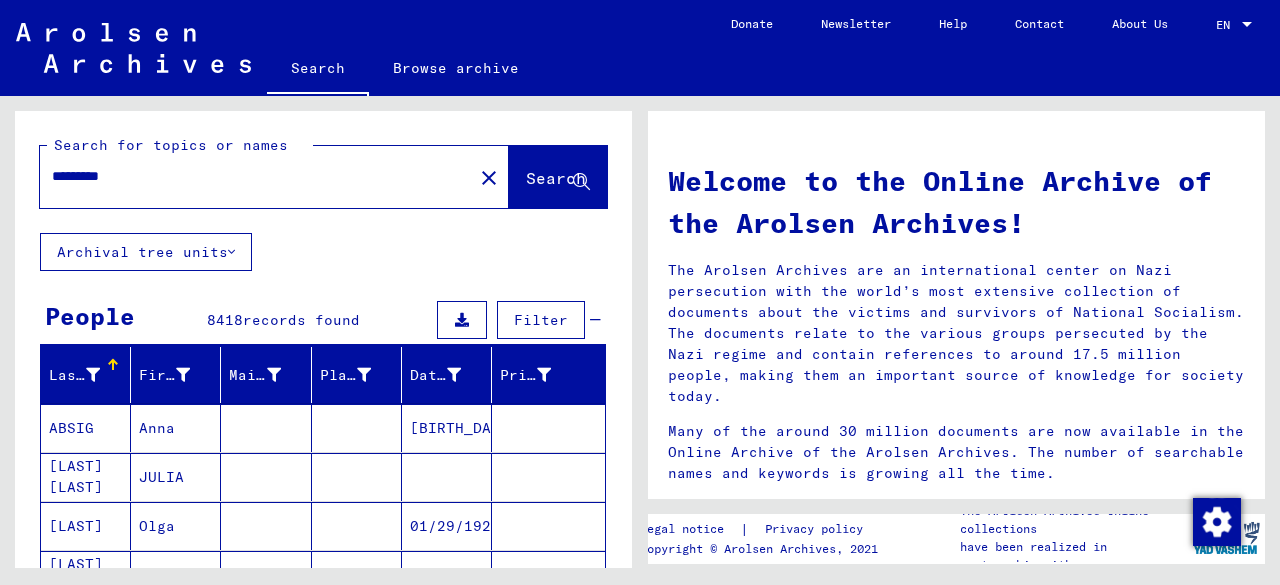 click on "********" at bounding box center [250, 176] 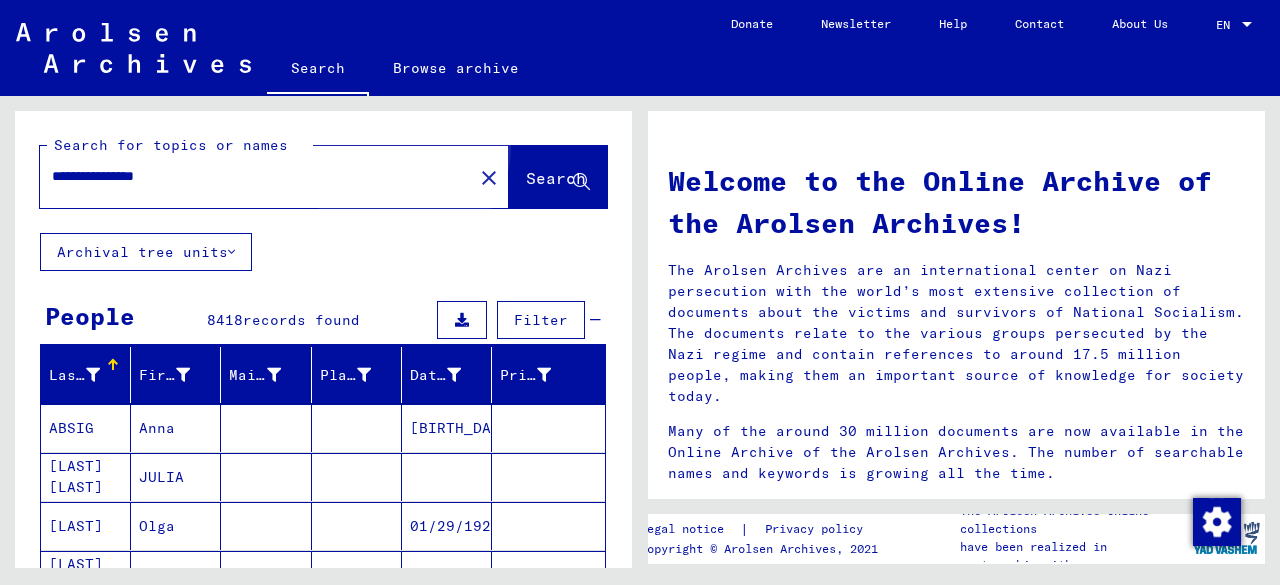 click on "Search" 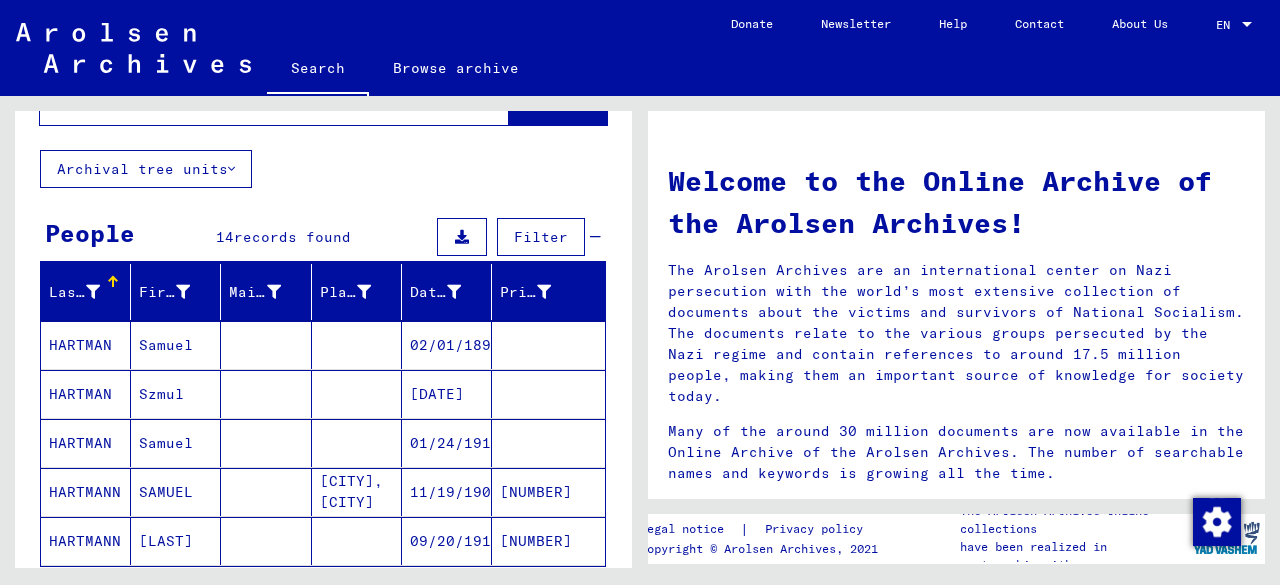 scroll, scrollTop: 87, scrollLeft: 0, axis: vertical 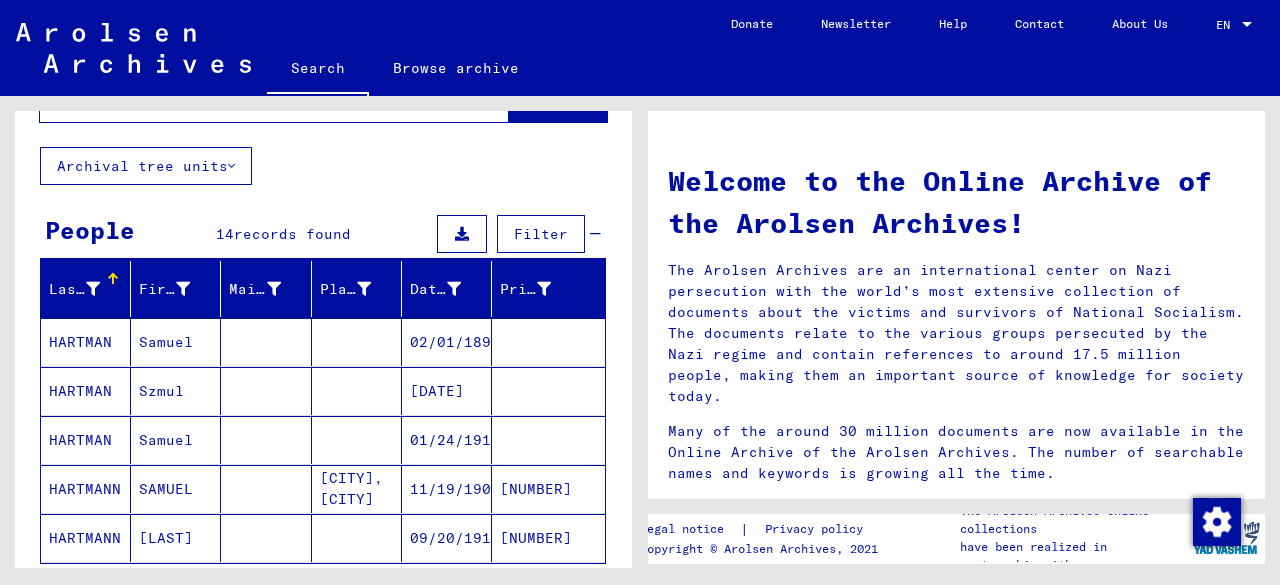 click on "02/01/1896" at bounding box center [447, 391] 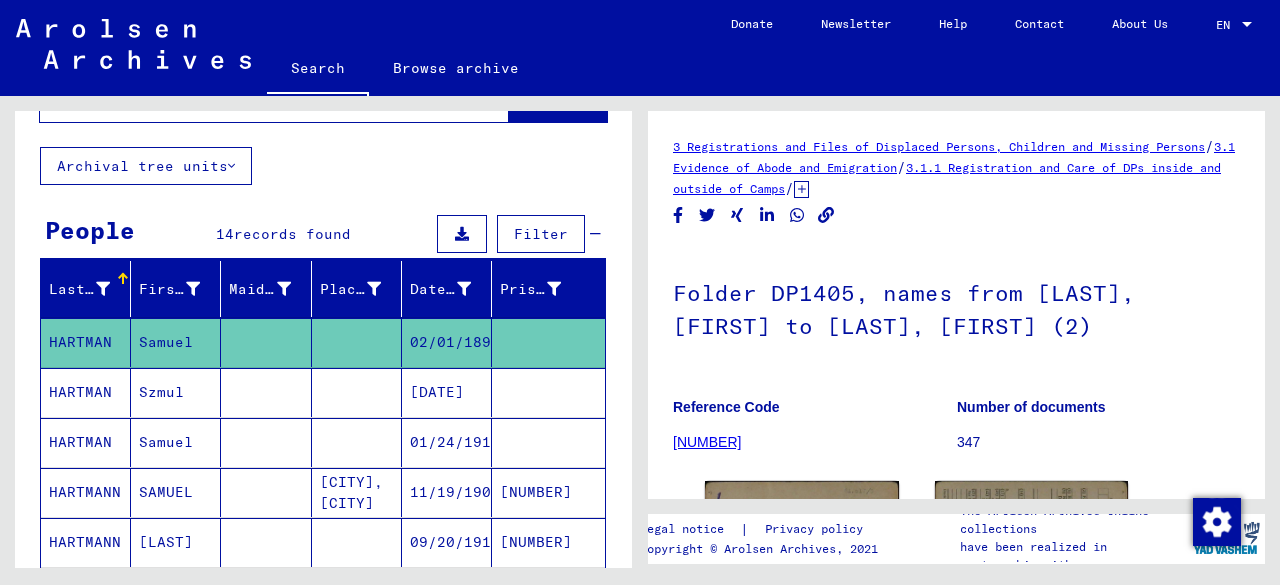 scroll, scrollTop: 0, scrollLeft: 0, axis: both 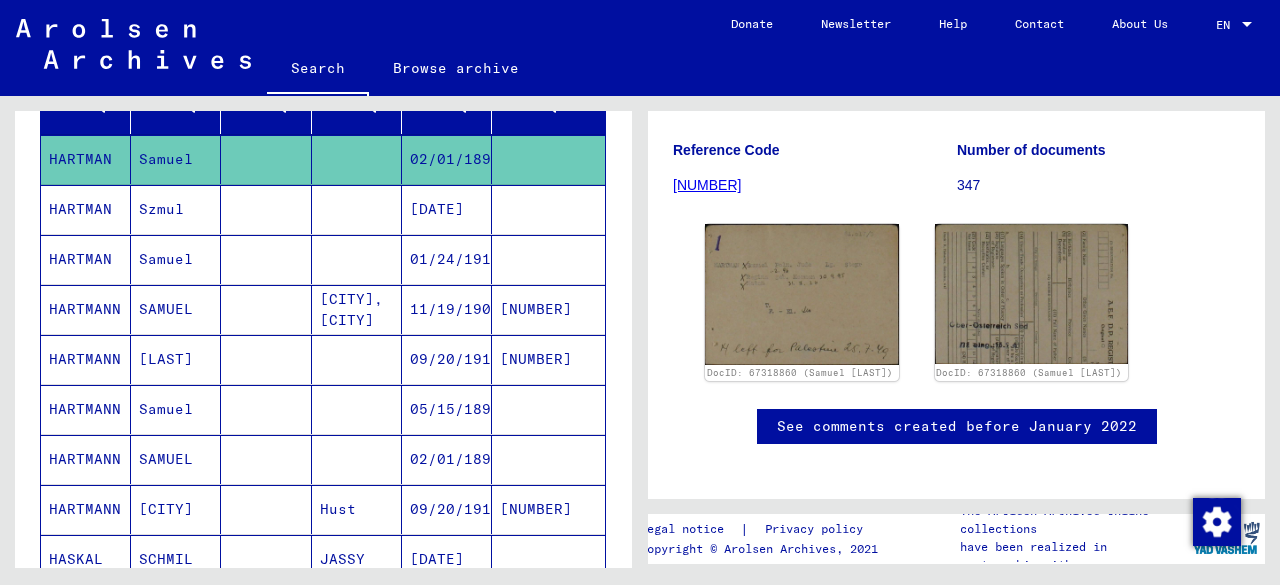 click on "05/15/1897" at bounding box center (447, 459) 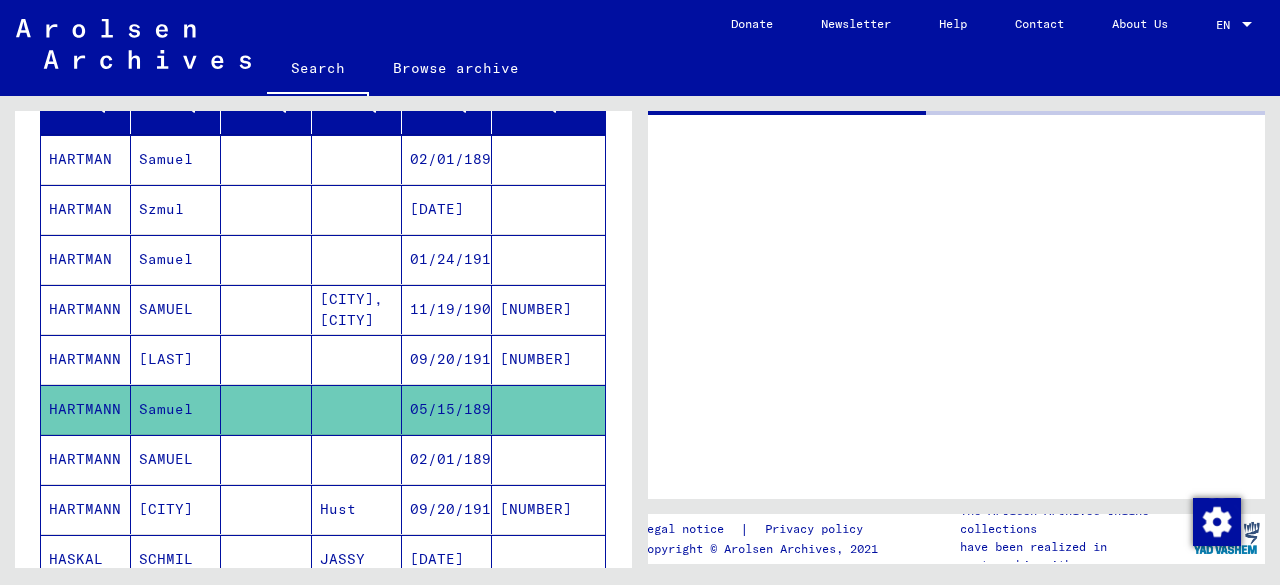 scroll, scrollTop: 0, scrollLeft: 0, axis: both 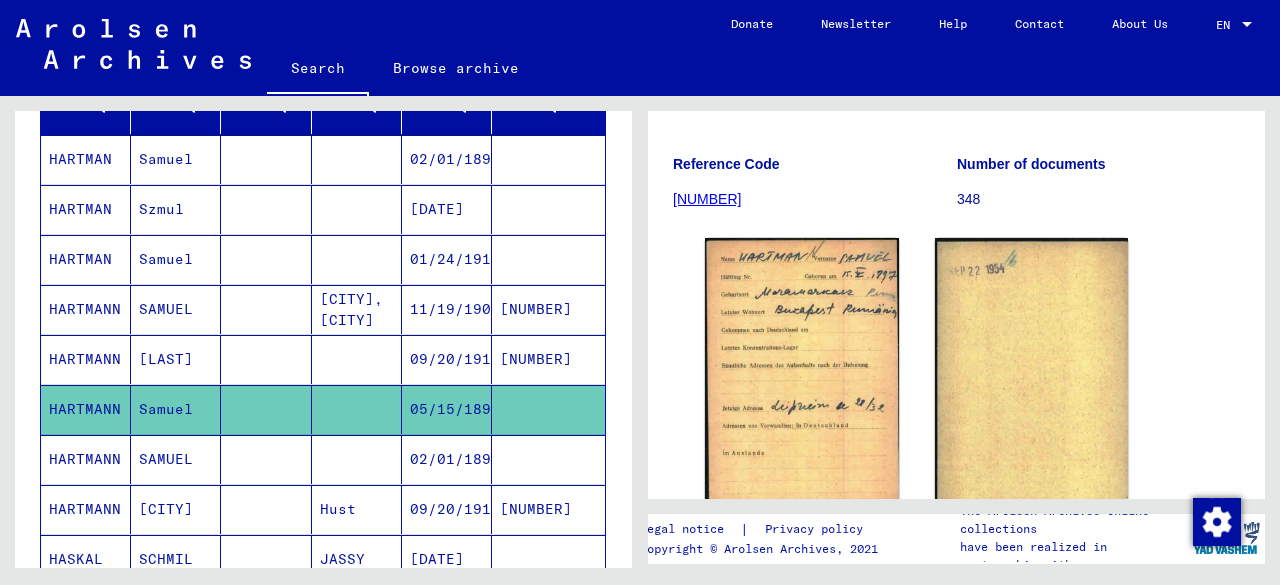 click on "02/01/1896" at bounding box center [447, 509] 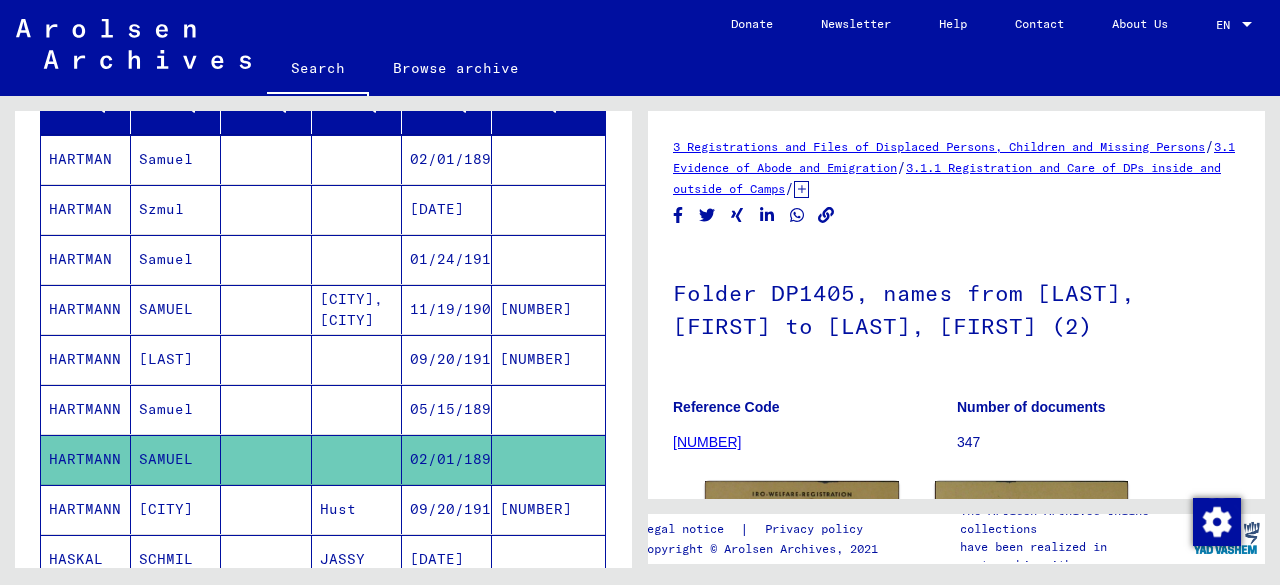 scroll, scrollTop: 0, scrollLeft: 0, axis: both 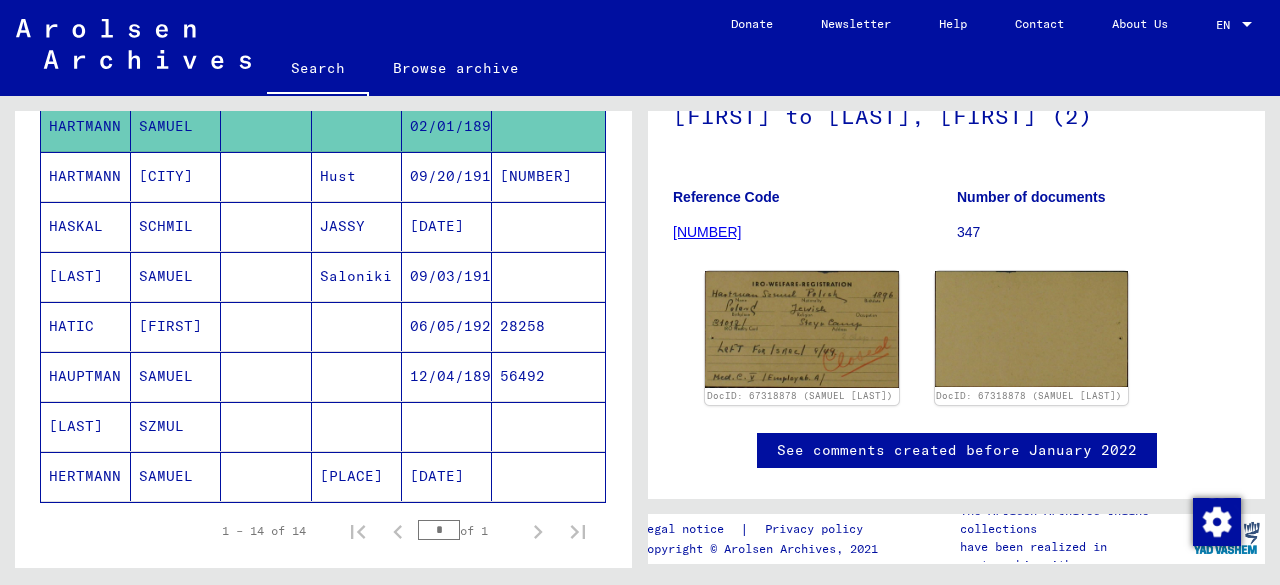 click on "[DATE]" 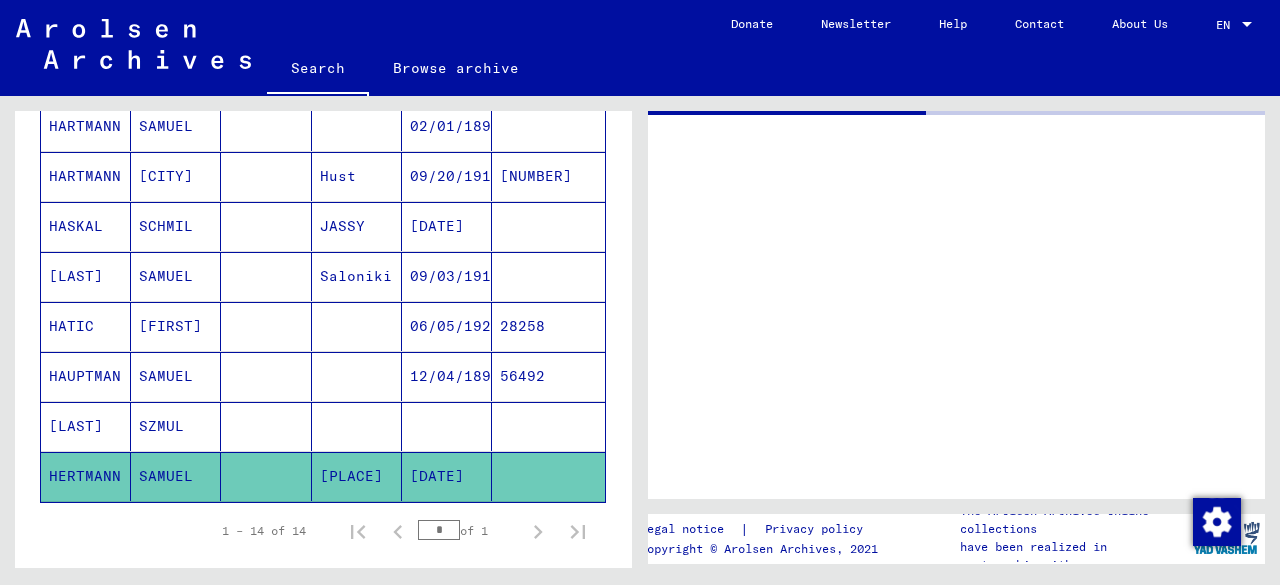 scroll, scrollTop: 0, scrollLeft: 0, axis: both 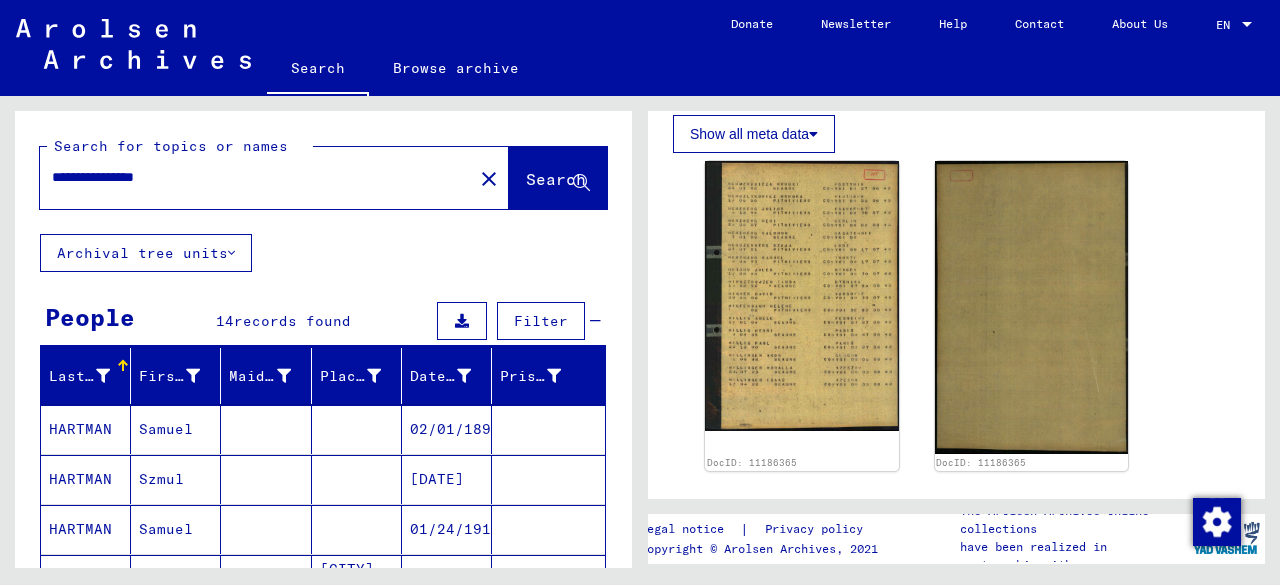 drag, startPoint x: 113, startPoint y: 176, endPoint x: 58, endPoint y: 176, distance: 55 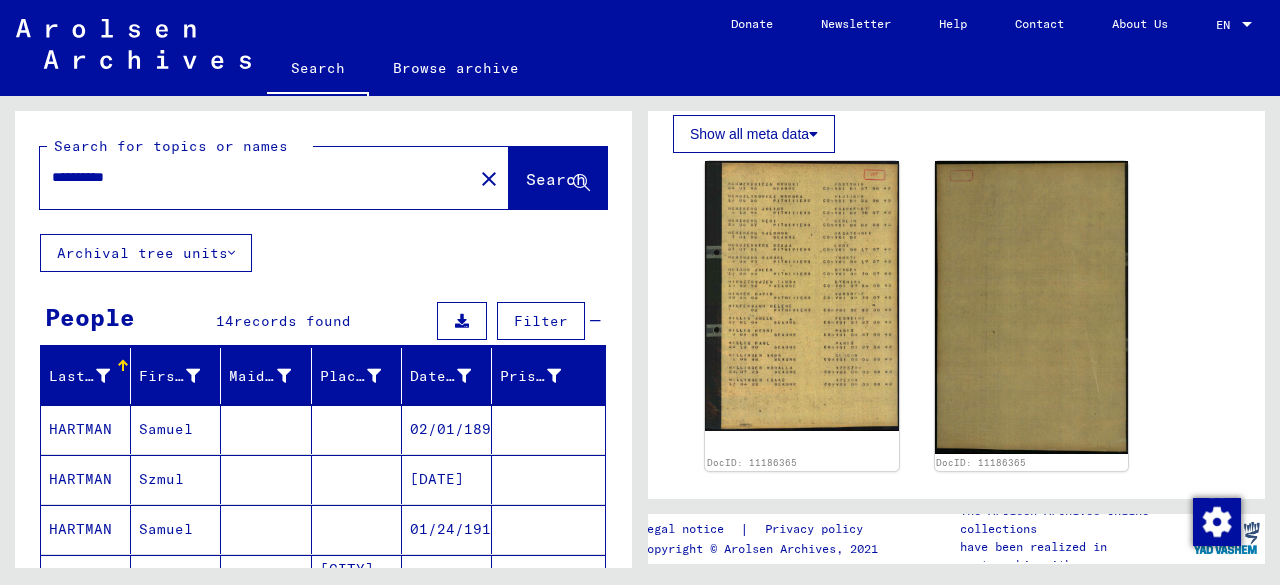 click on "Archival tree units" 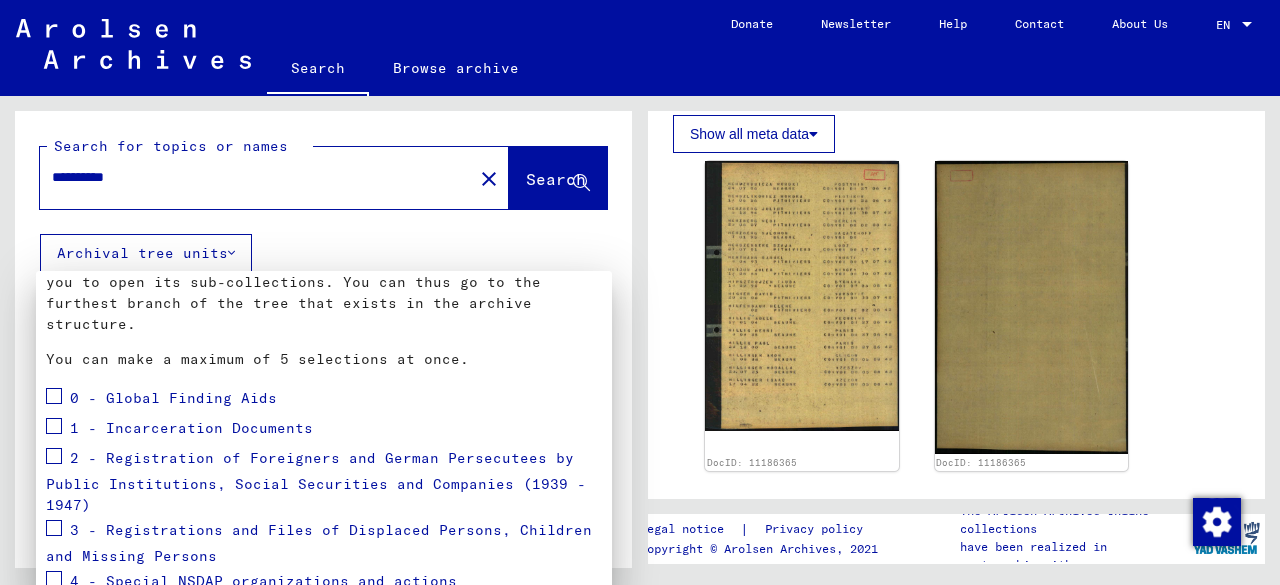 scroll, scrollTop: 140, scrollLeft: 0, axis: vertical 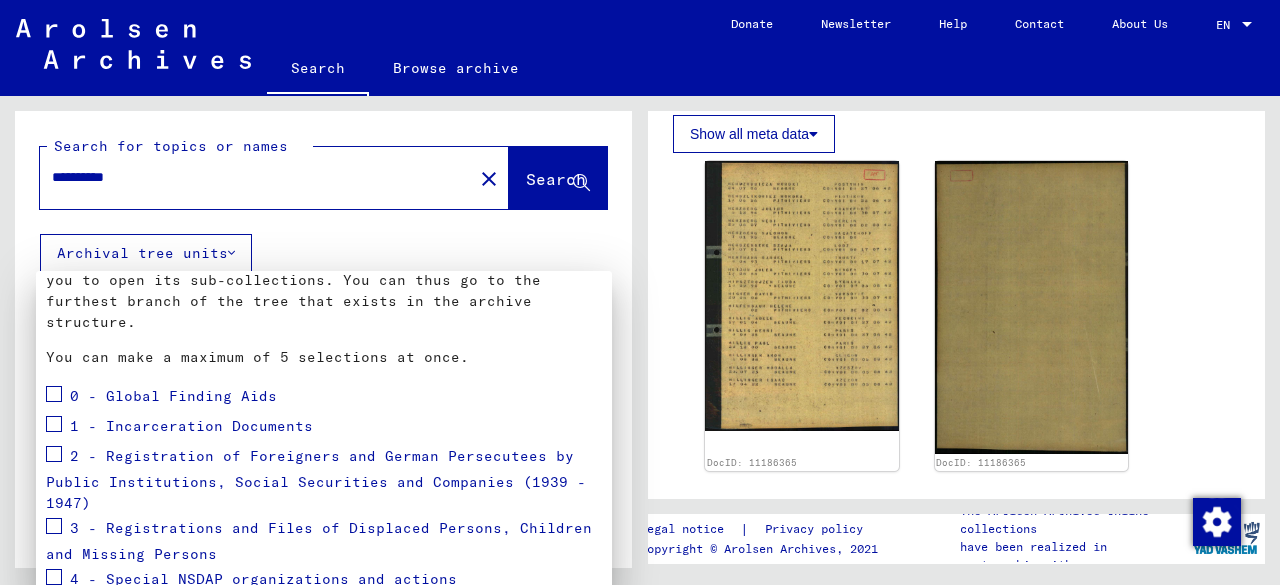 click at bounding box center [640, 292] 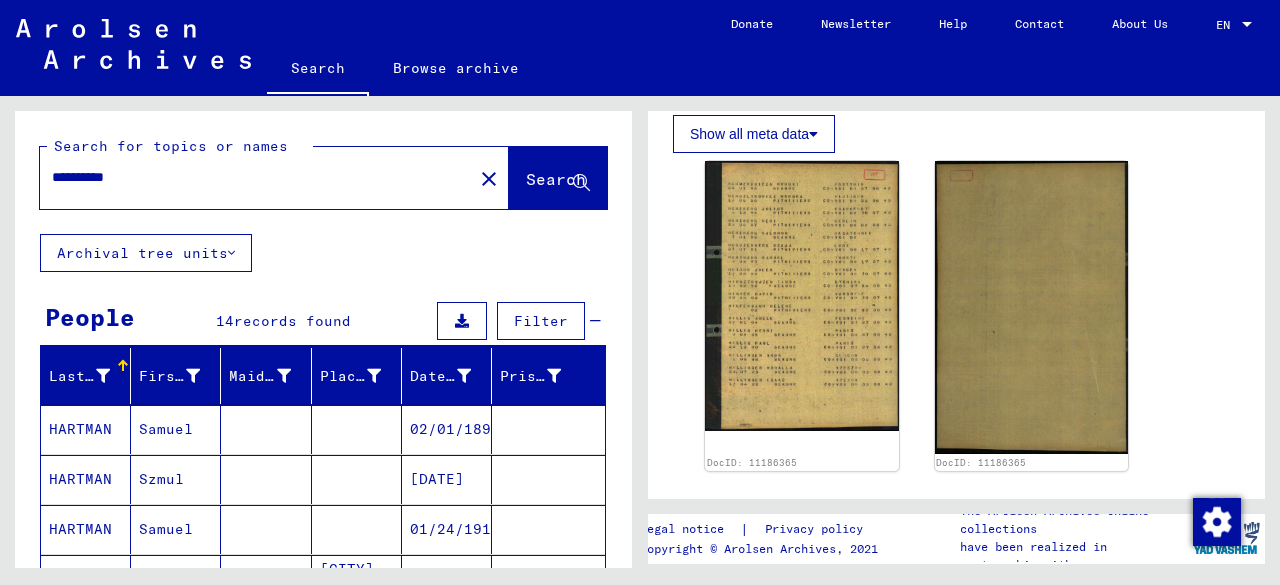 click on "********" at bounding box center [256, 177] 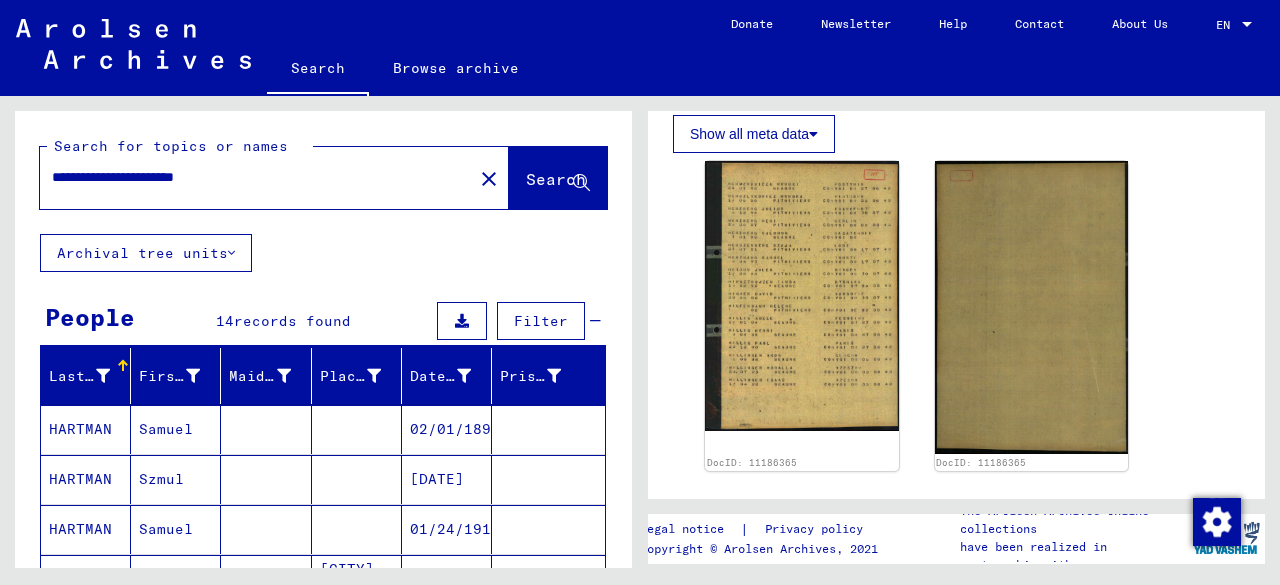 type on "**********" 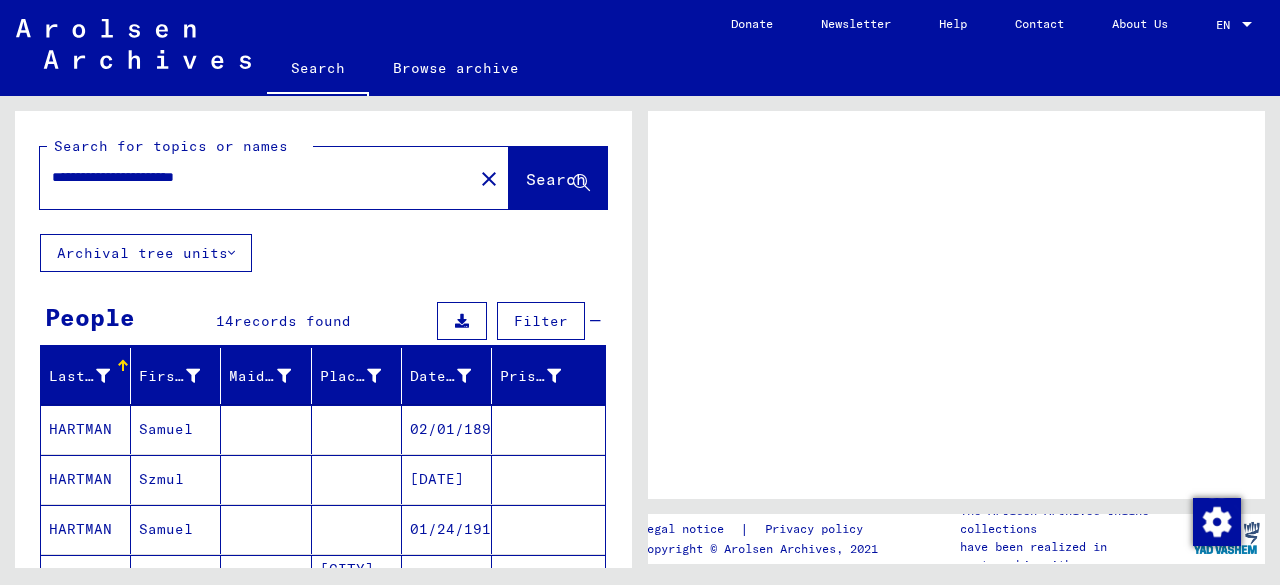 scroll, scrollTop: 0, scrollLeft: 0, axis: both 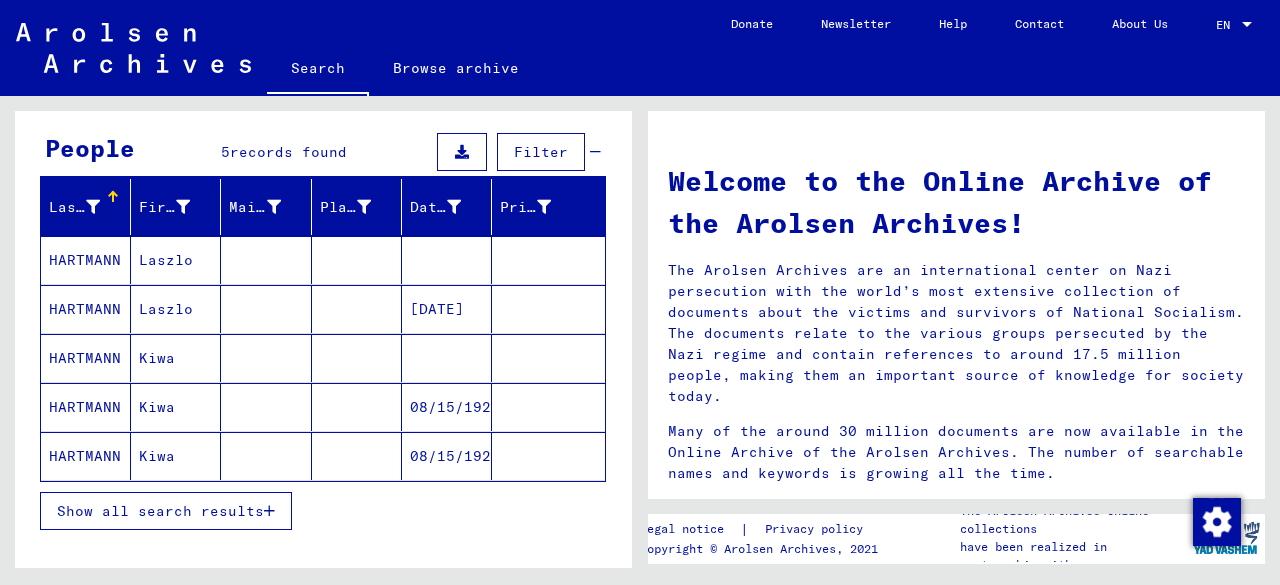 click on "Show all search results" at bounding box center (160, 511) 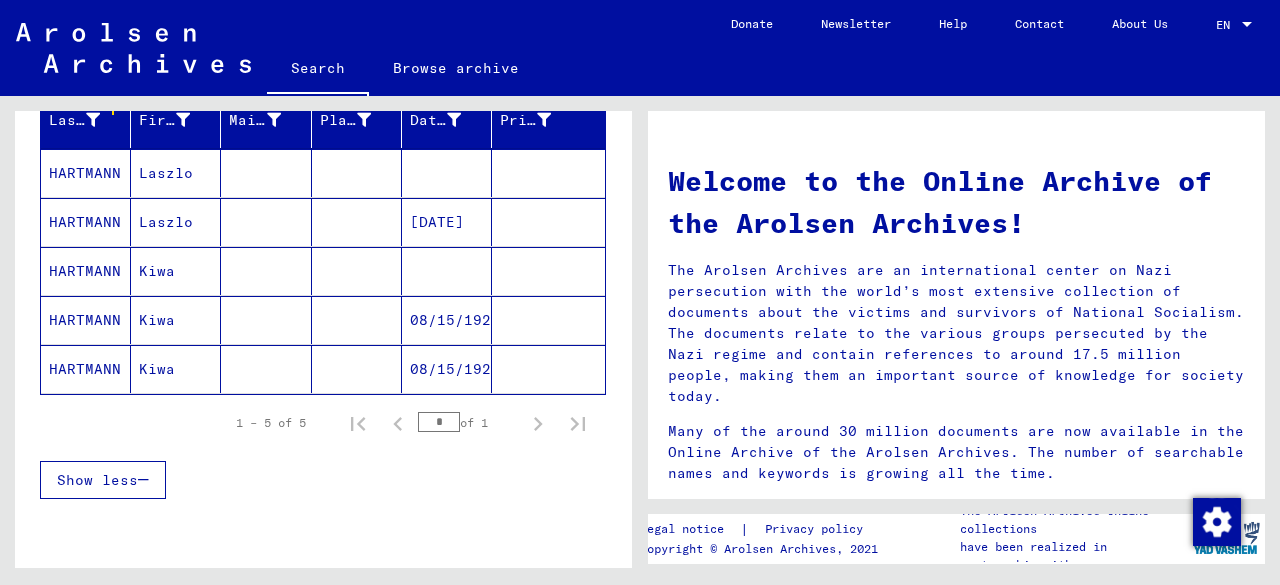 scroll, scrollTop: 259, scrollLeft: 0, axis: vertical 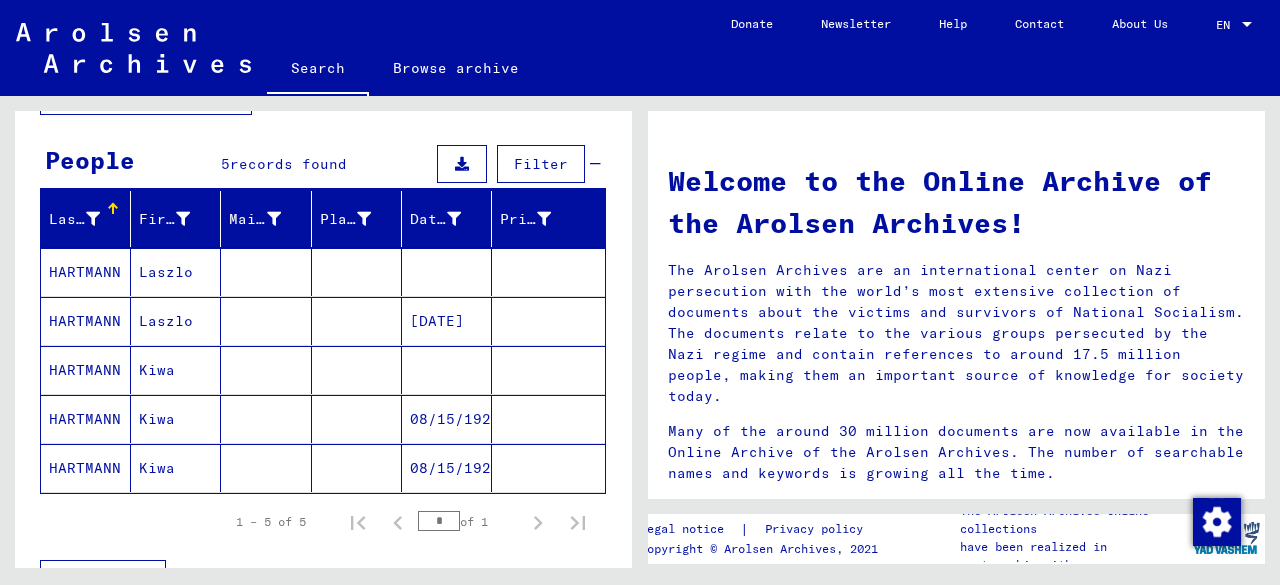 click at bounding box center (447, 321) 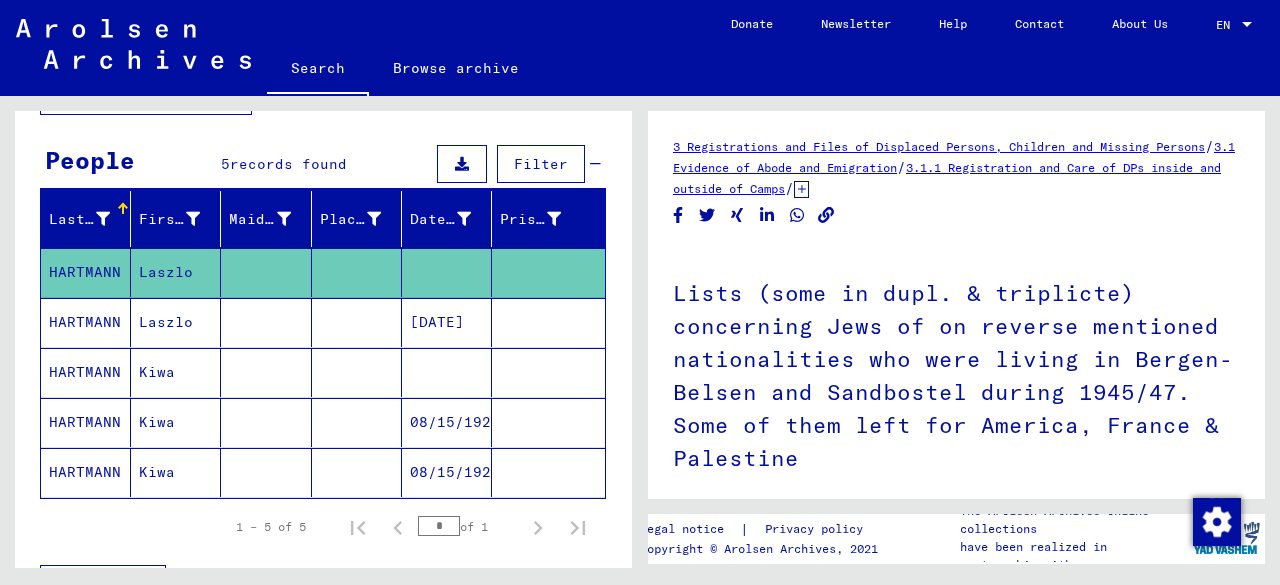 scroll, scrollTop: 0, scrollLeft: 0, axis: both 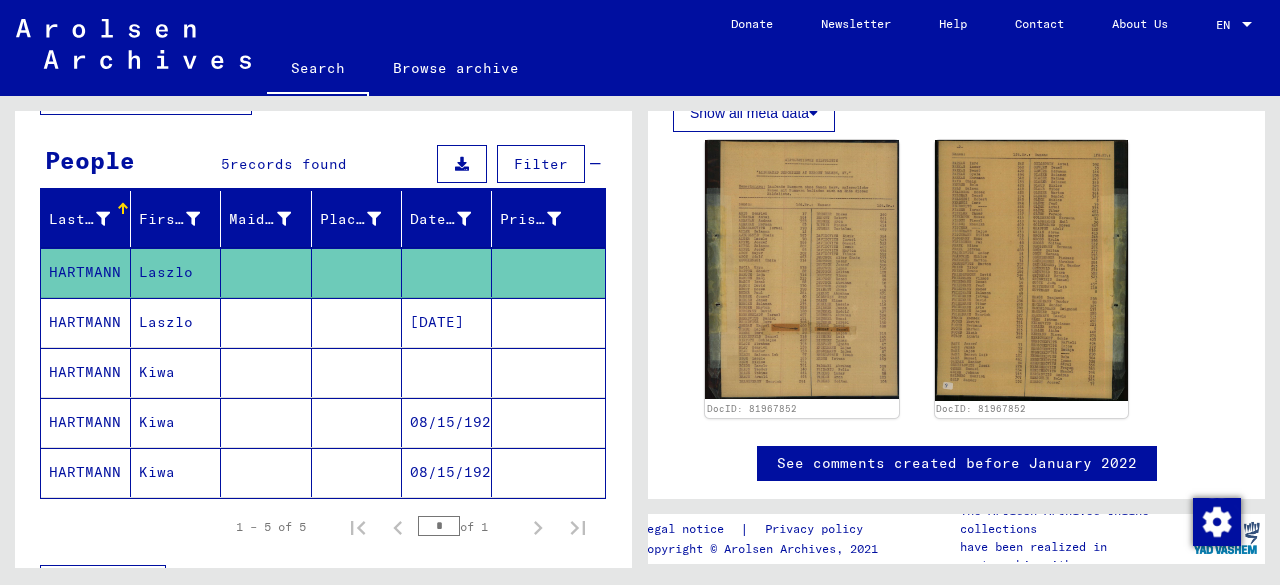 click at bounding box center (447, 422) 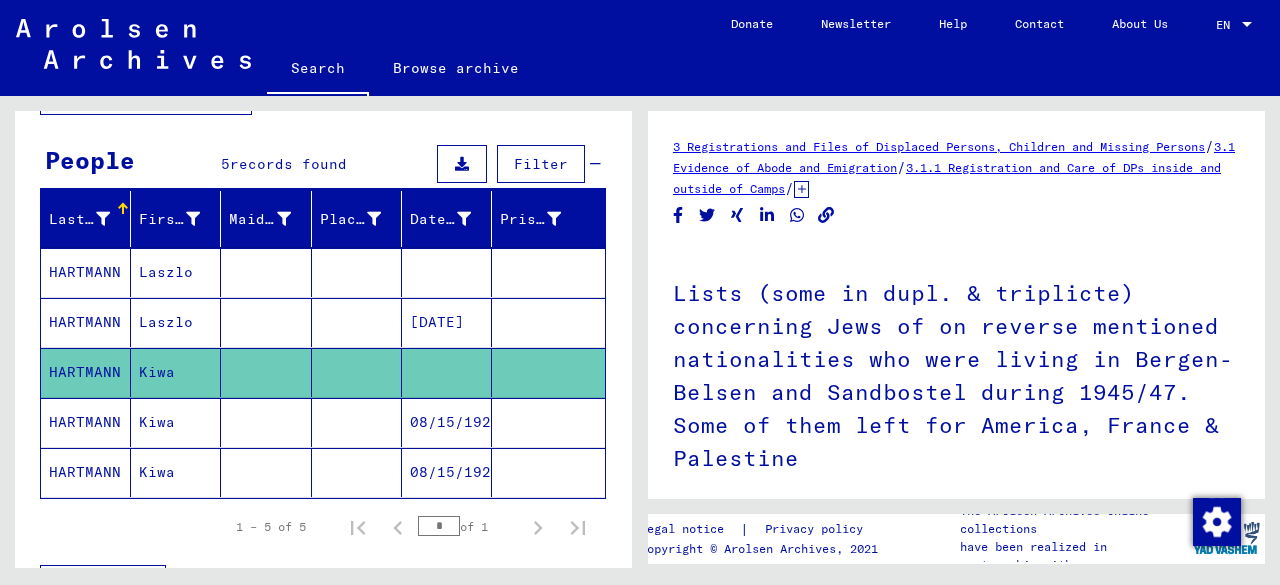 scroll, scrollTop: 0, scrollLeft: 0, axis: both 